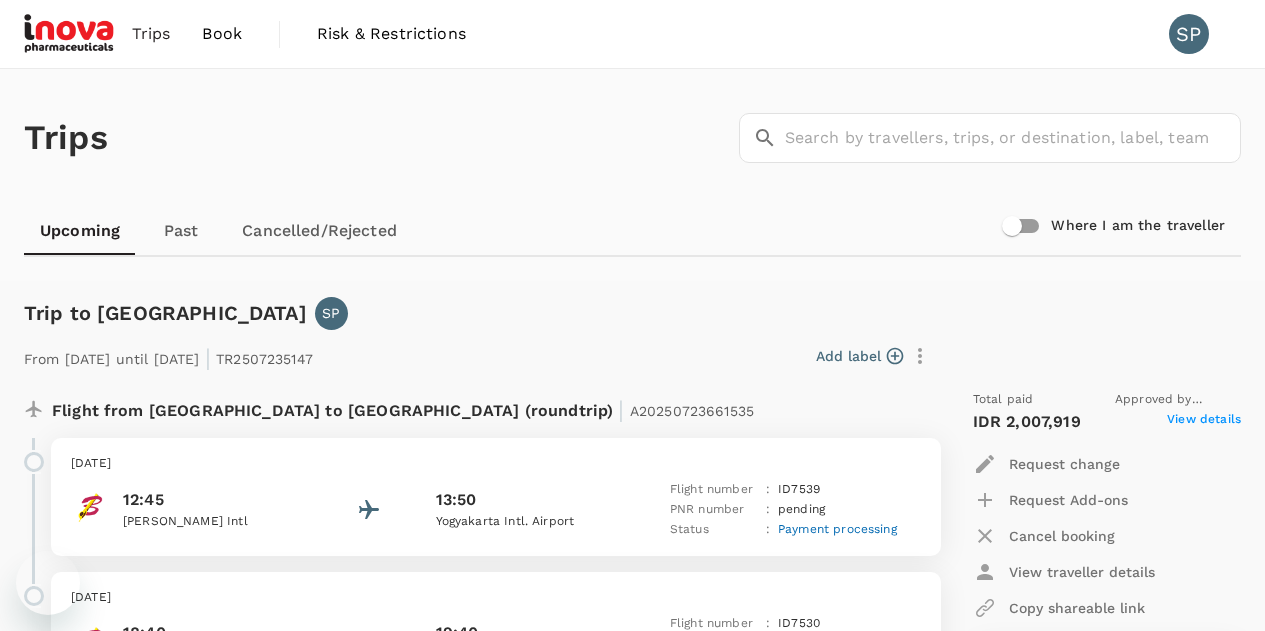 scroll, scrollTop: 169, scrollLeft: 0, axis: vertical 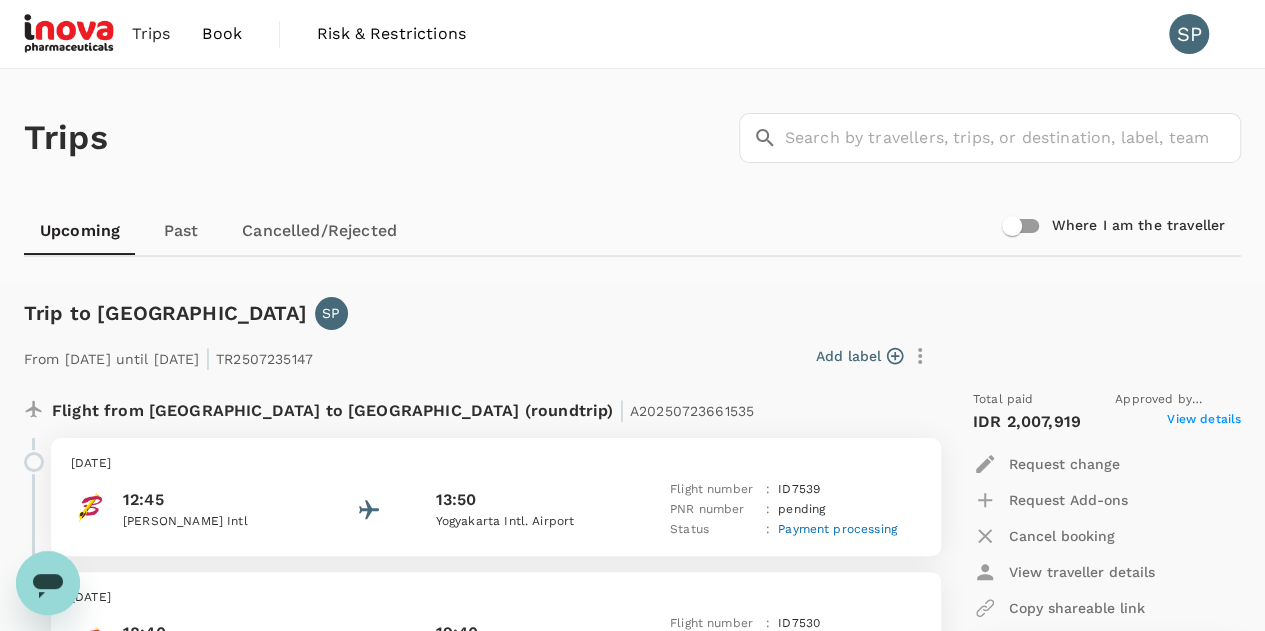 click on "Trips" at bounding box center (151, 34) 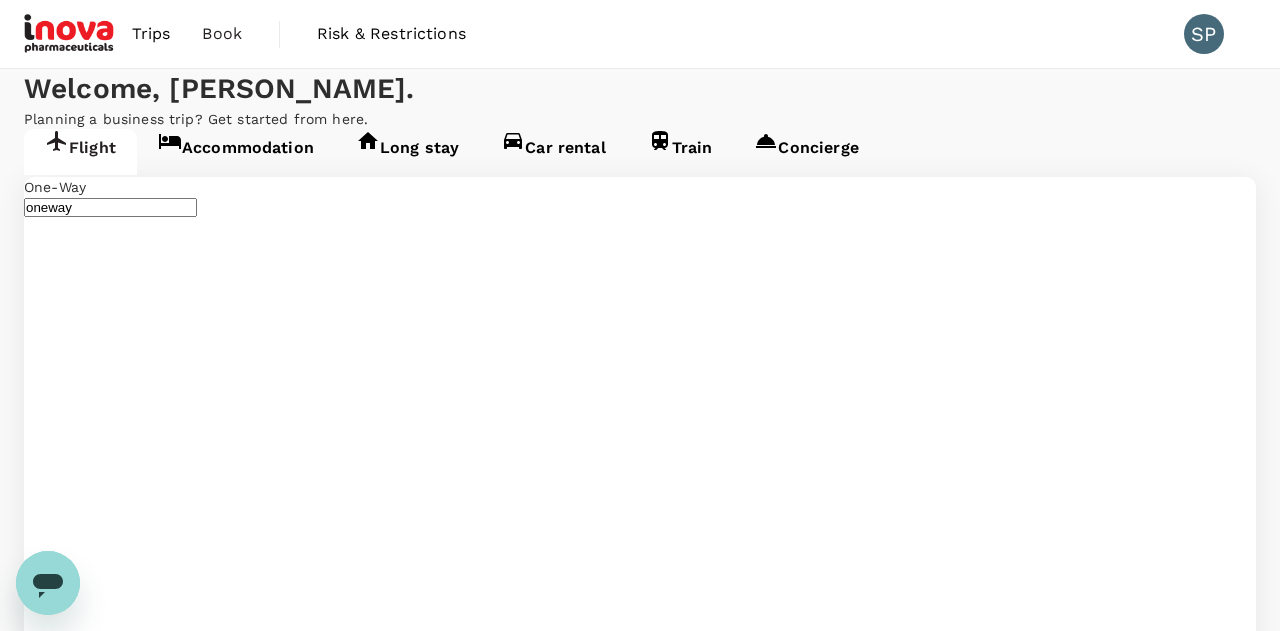 type 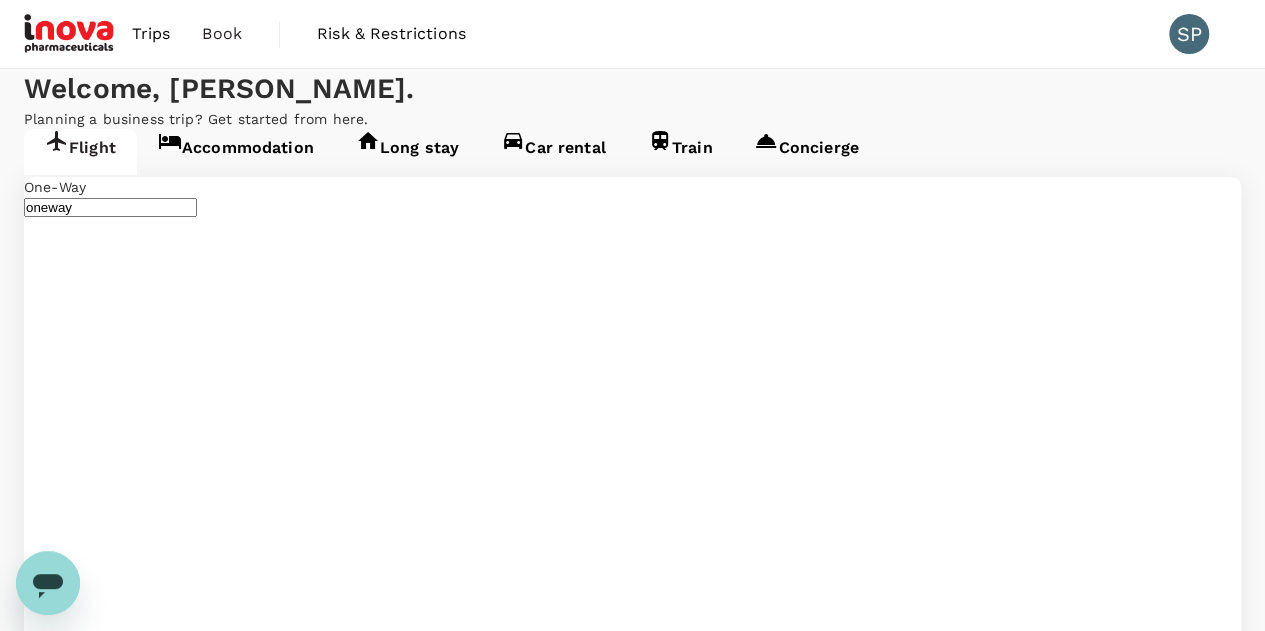 click on "Accommodation" at bounding box center (236, 152) 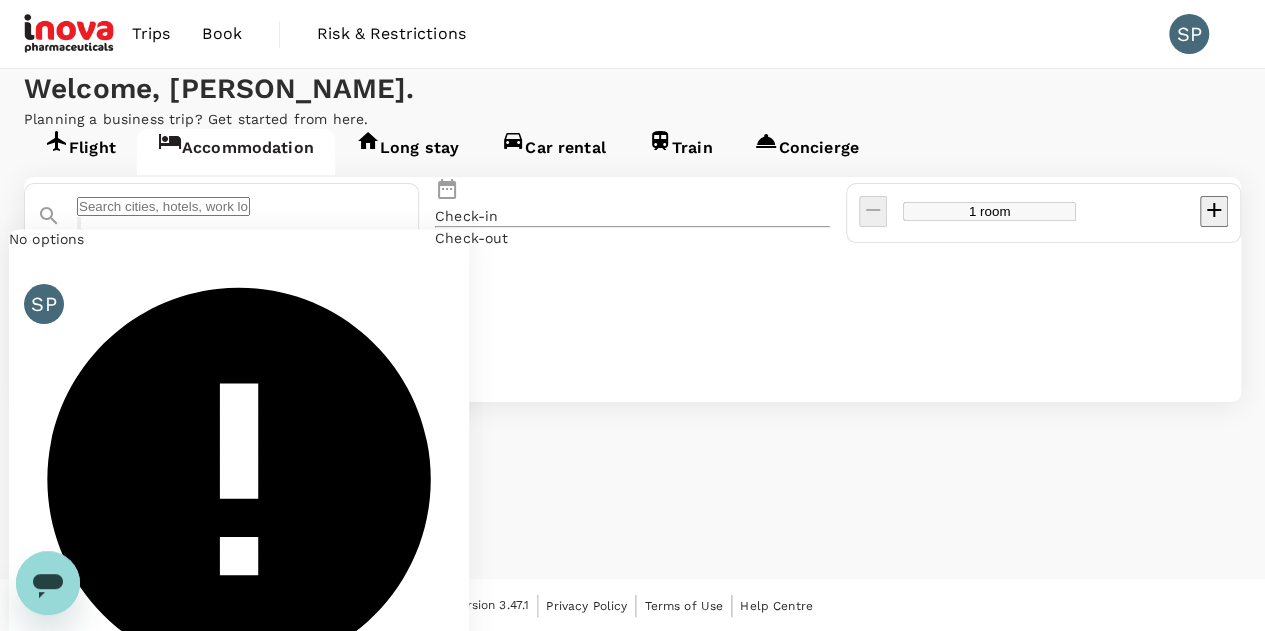 click at bounding box center (163, 206) 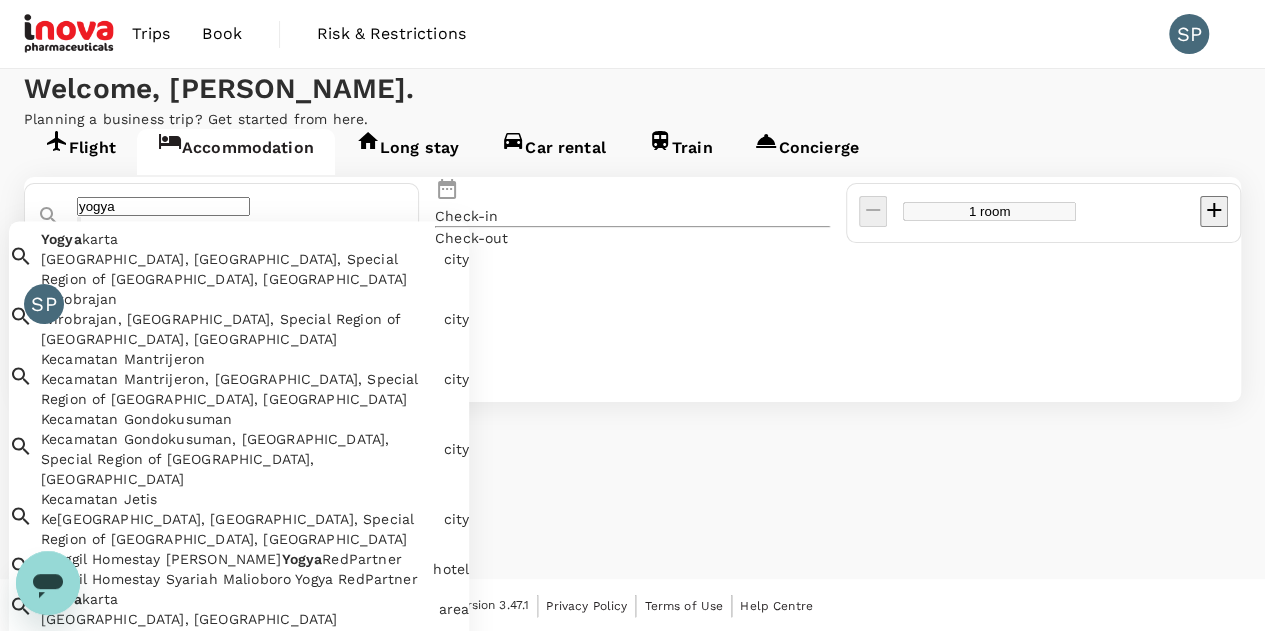 click on "Yogyakarta, Yogyakarta City, Special Region of Yogyakarta, Indonesia" at bounding box center [238, 269] 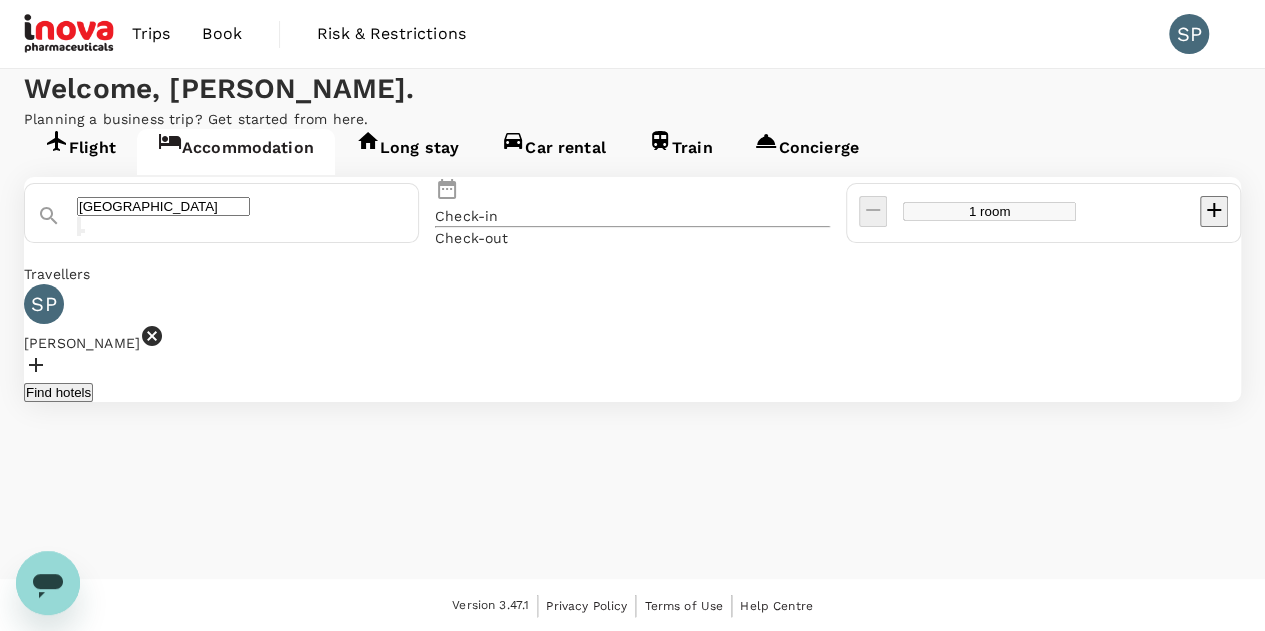 type on "[GEOGRAPHIC_DATA]" 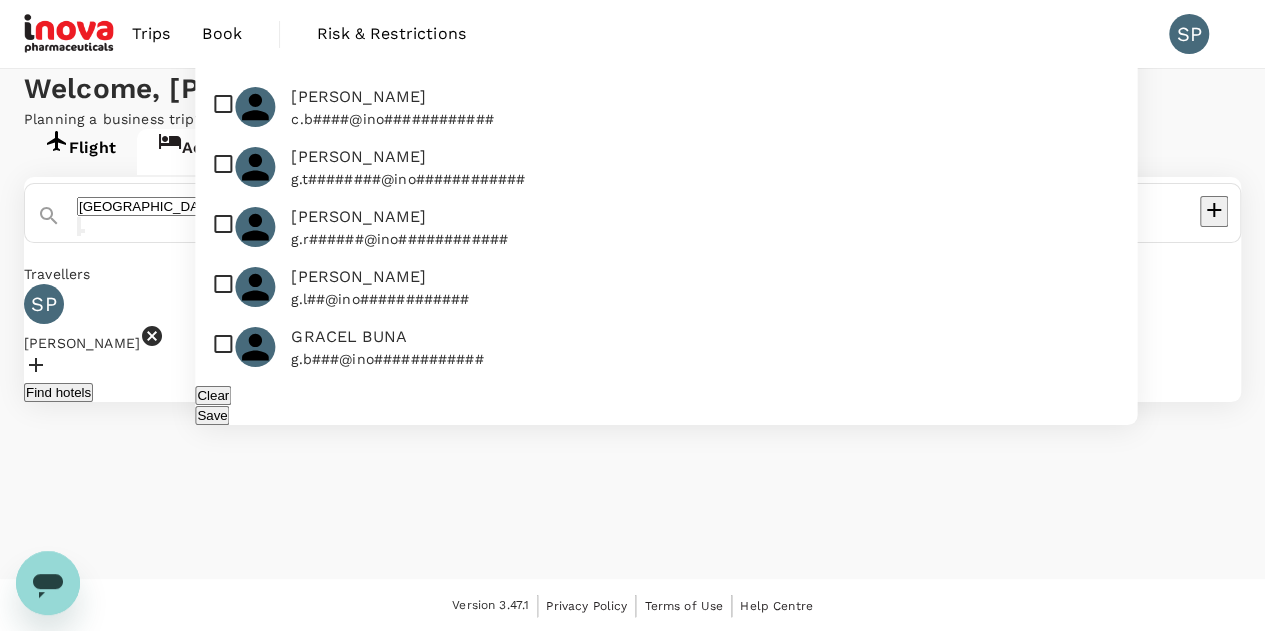 click at bounding box center [281, -7916] 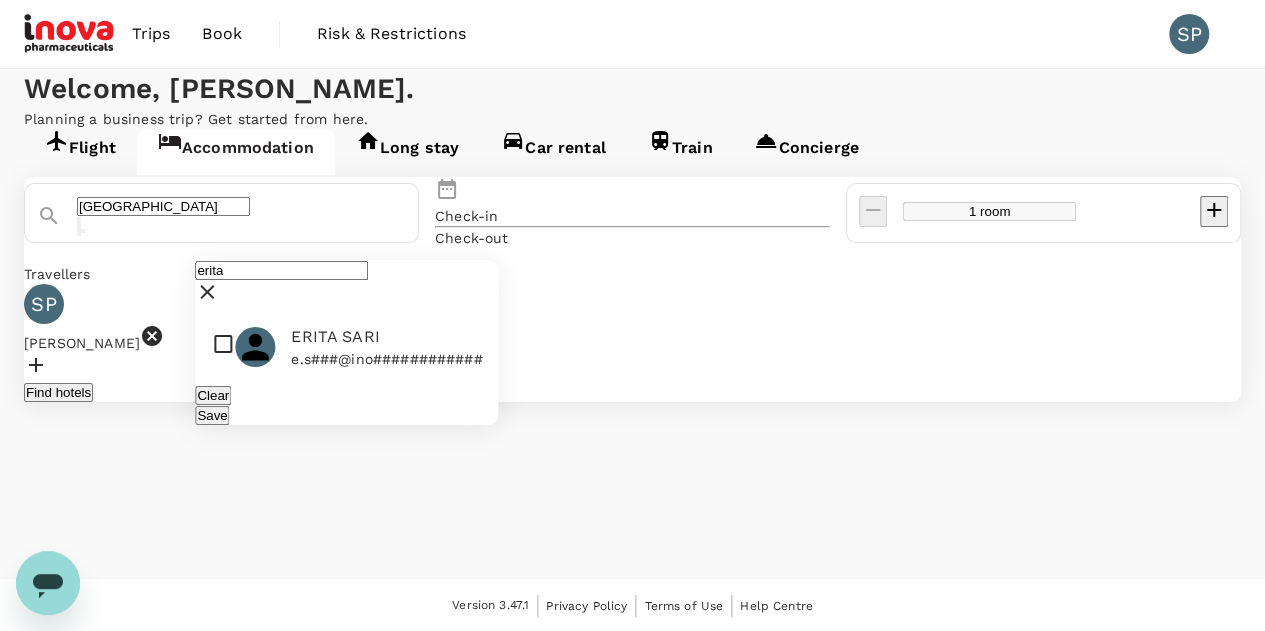 type on "erita" 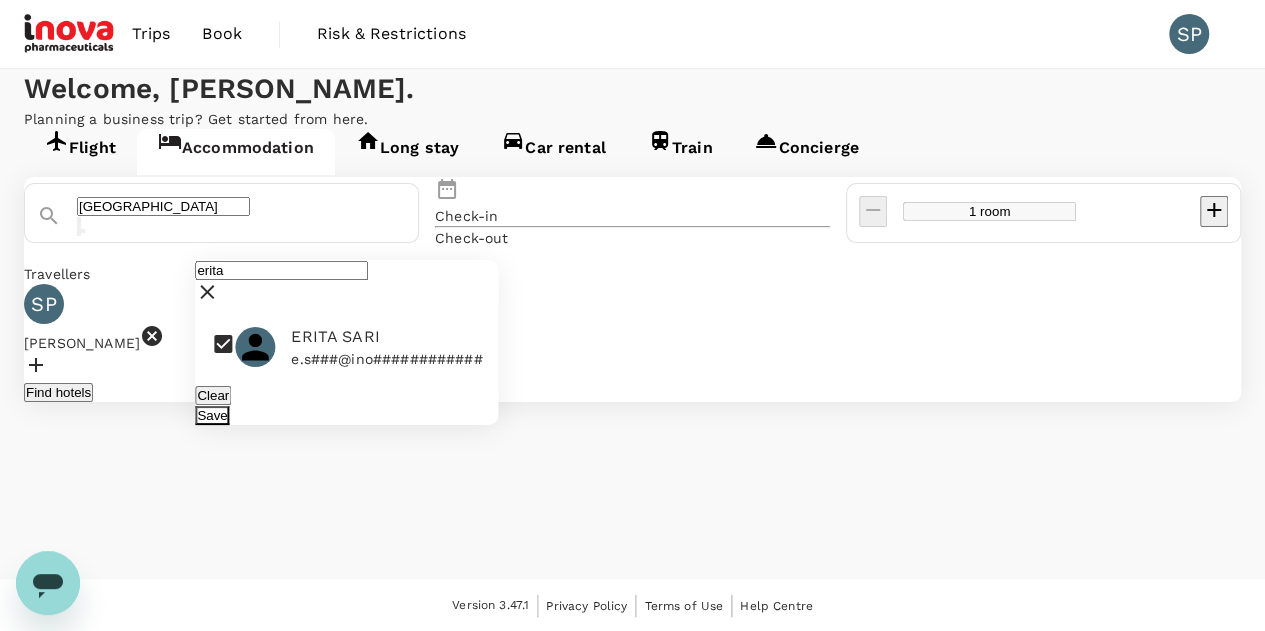 click on "Save" at bounding box center (212, 415) 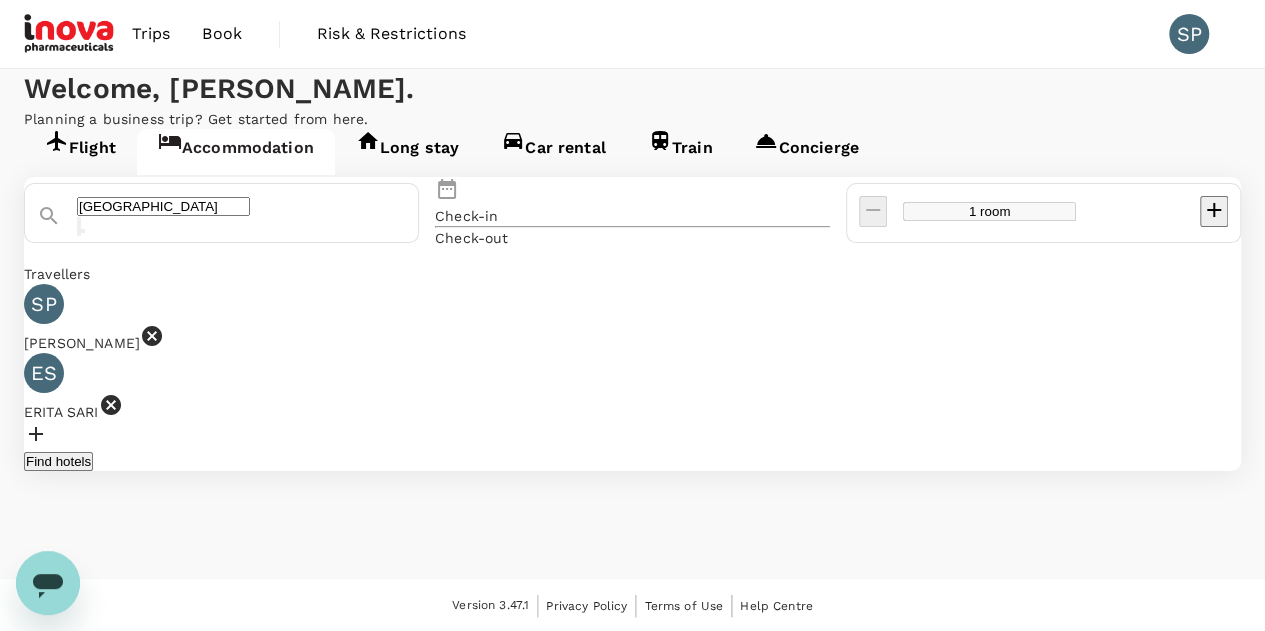click on "Check-in" at bounding box center [466, 216] 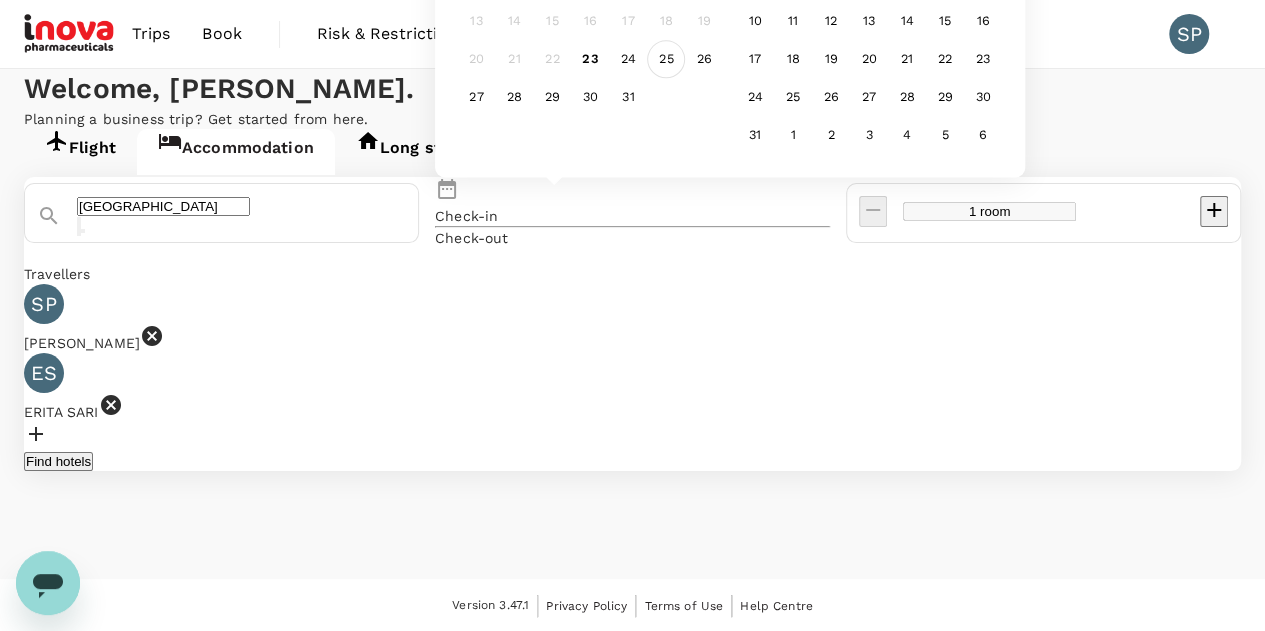 click on "25" at bounding box center (666, 60) 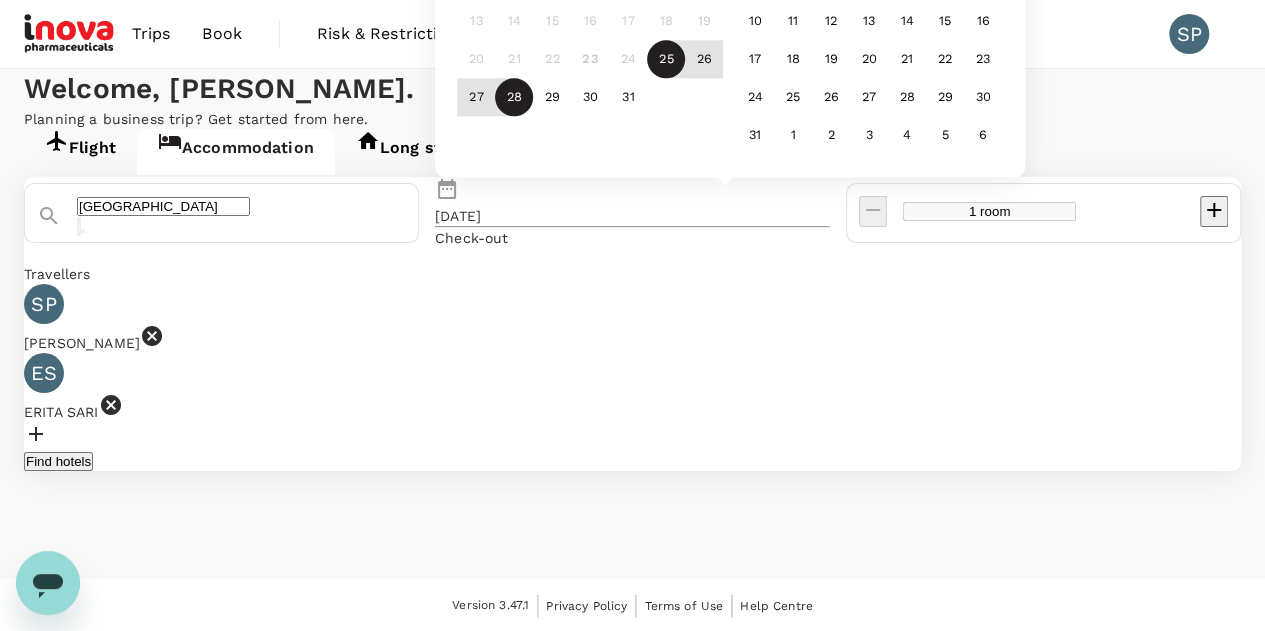 click on "28" at bounding box center (514, 98) 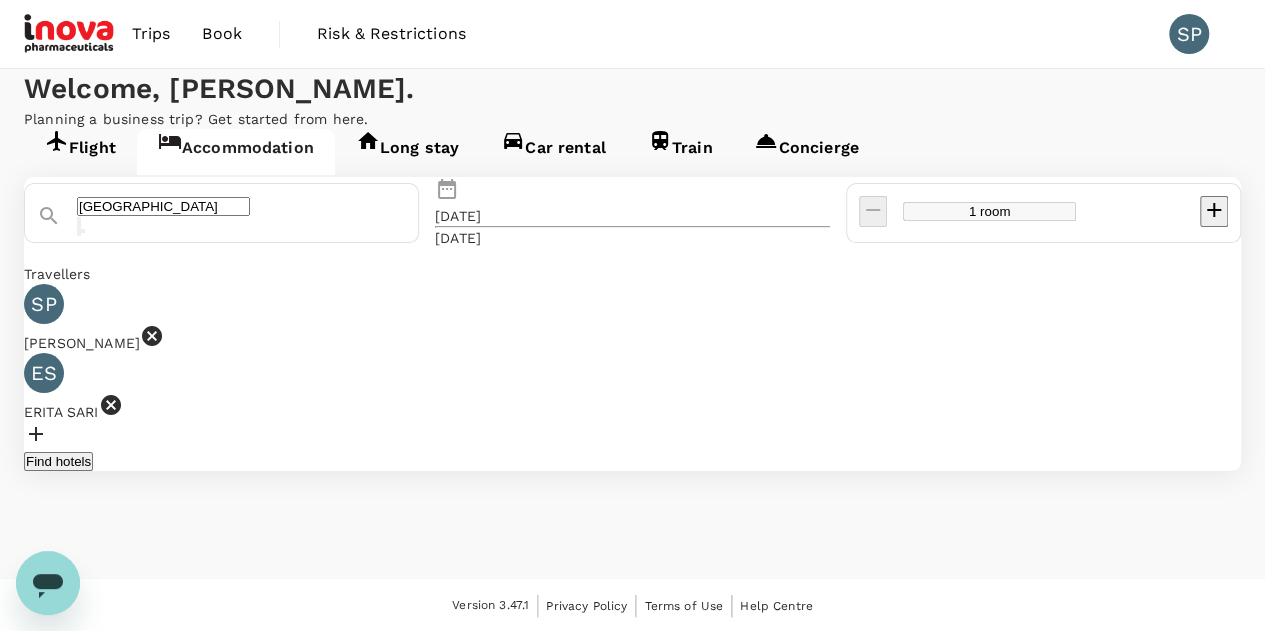 click on "Find hotels" at bounding box center (58, 461) 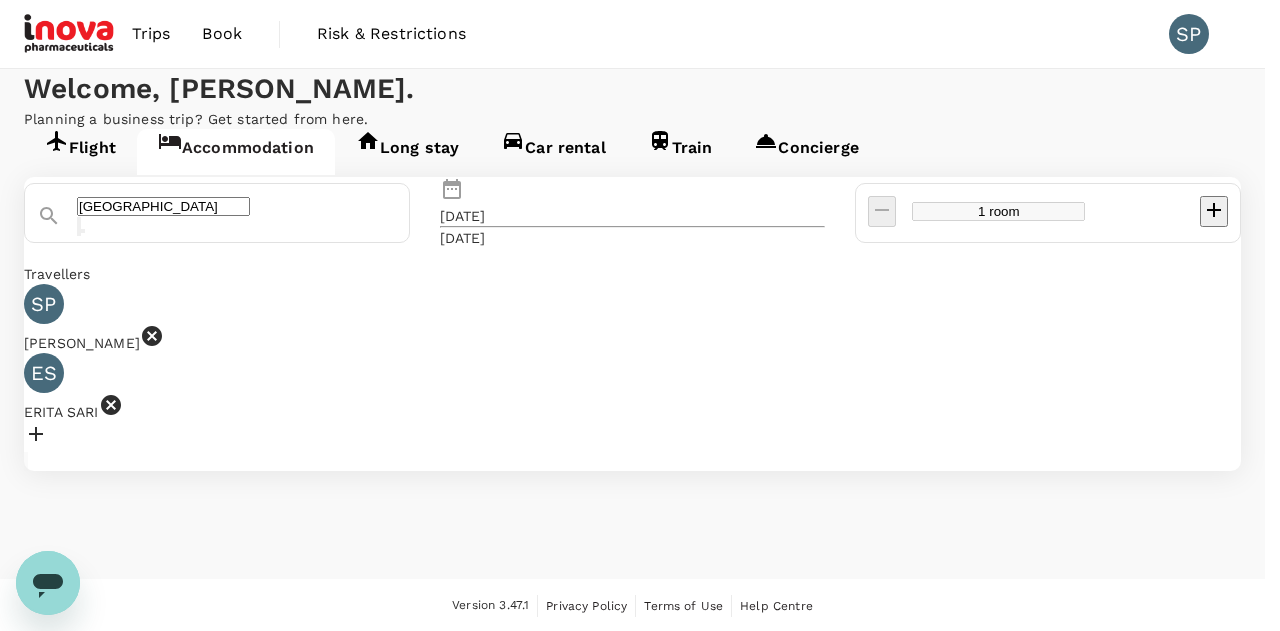 click on "Confirm" at bounding box center [73, 1012] 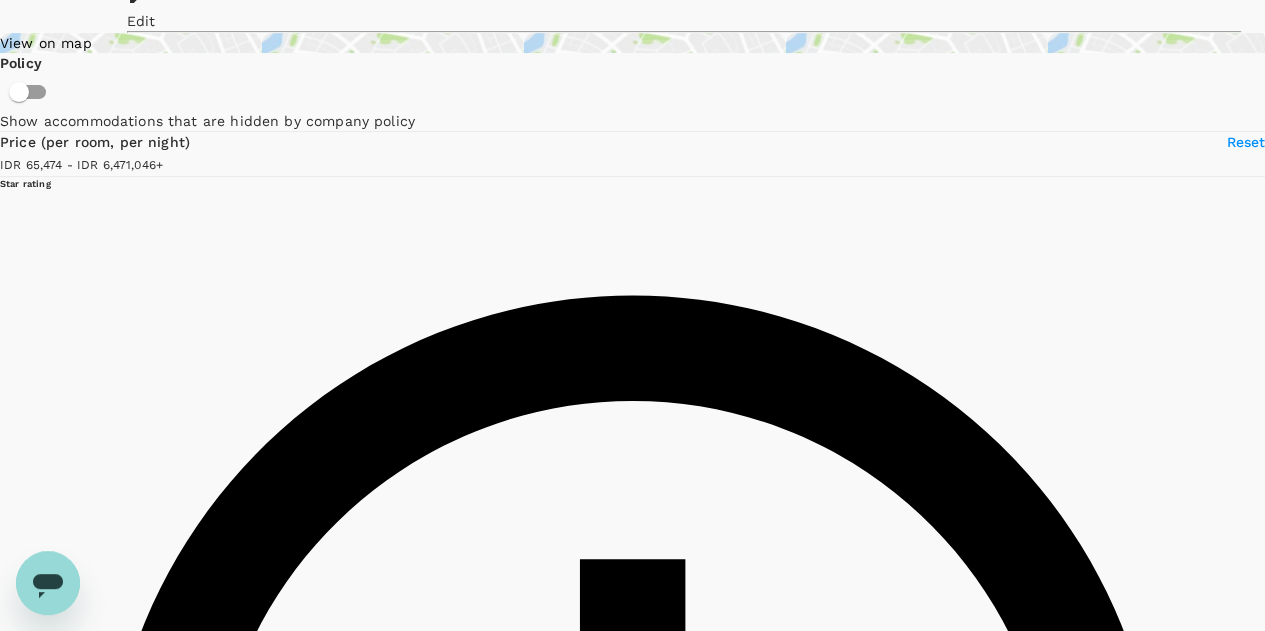 scroll, scrollTop: 308, scrollLeft: 0, axis: vertical 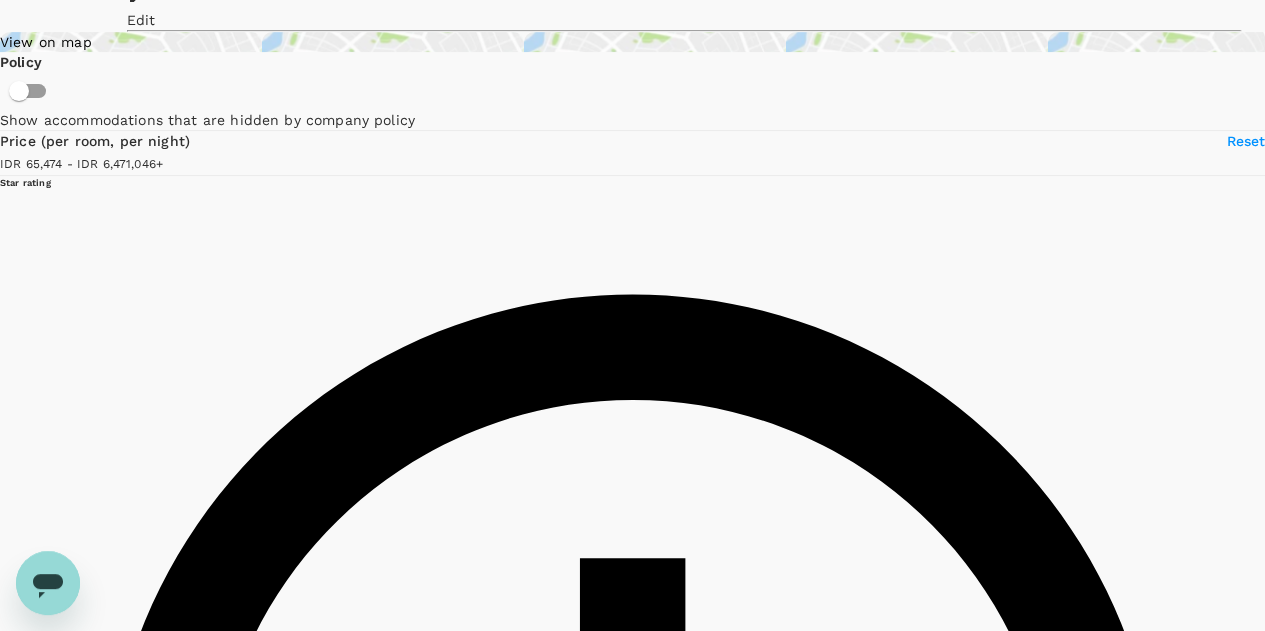 drag, startPoint x: 271, startPoint y: 154, endPoint x: 111, endPoint y: 173, distance: 161.12418 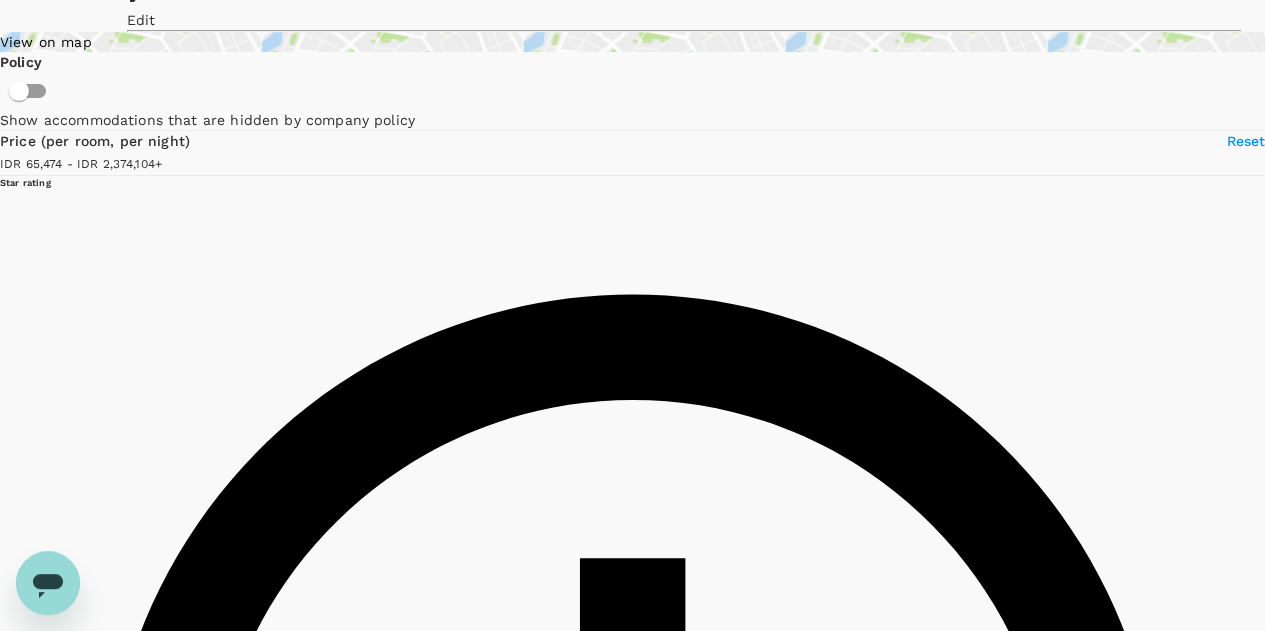 type on "2374103.75" 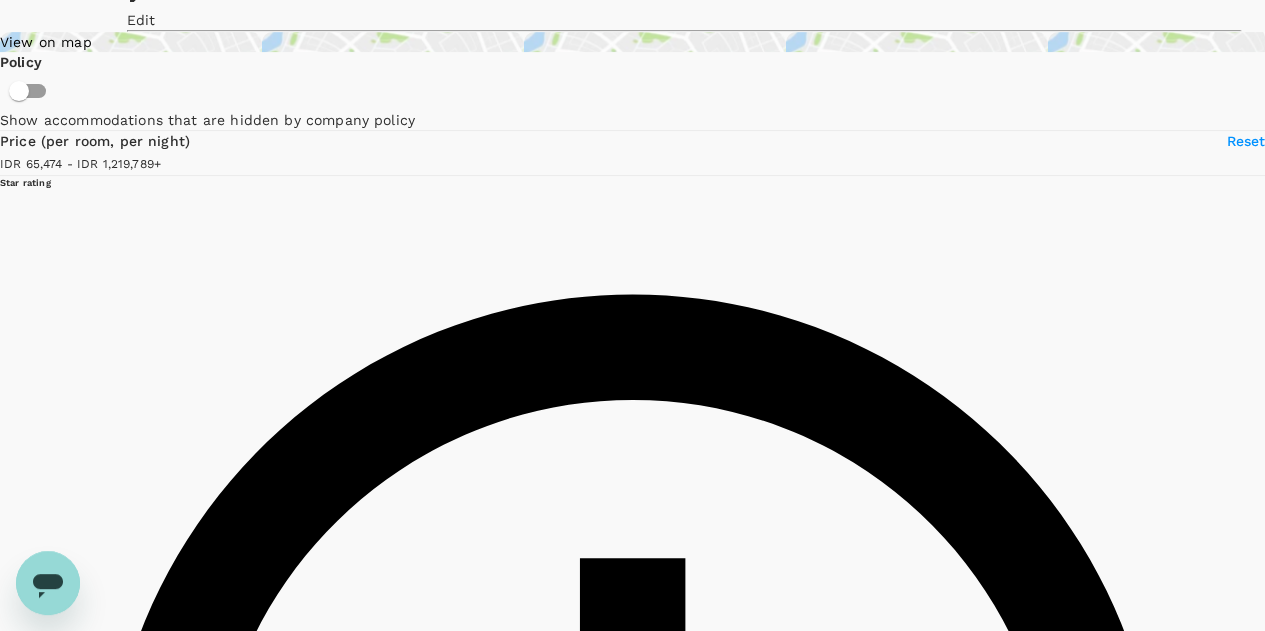 drag, startPoint x: 112, startPoint y: 163, endPoint x: 69, endPoint y: 165, distance: 43.046486 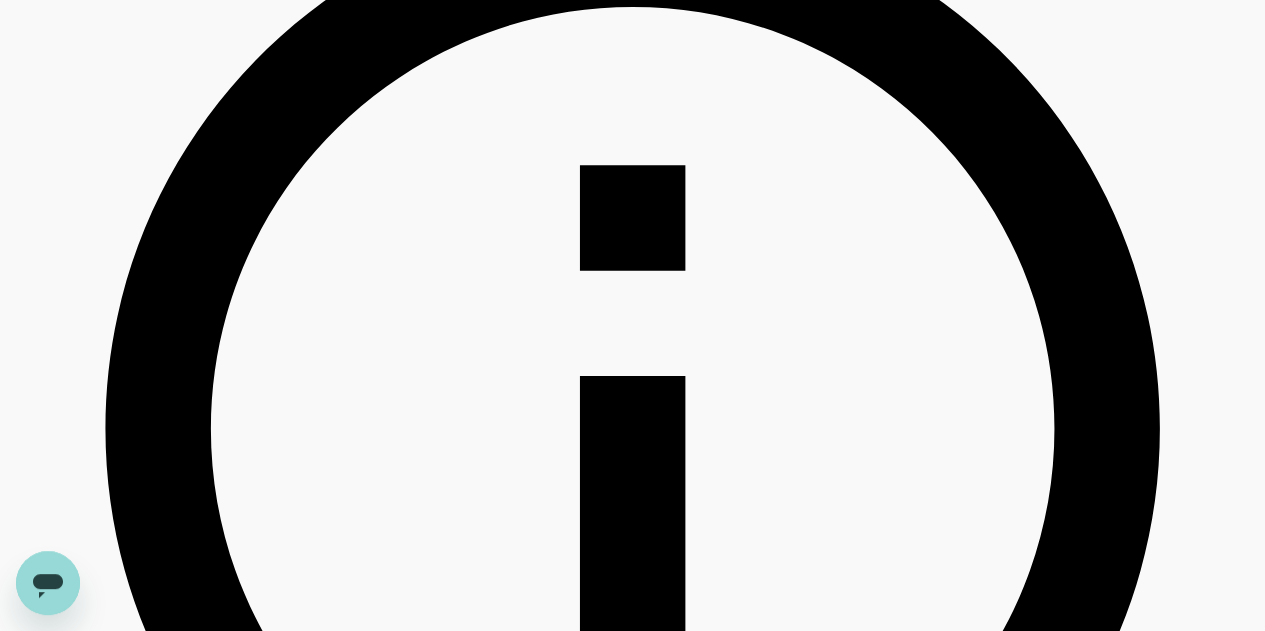 scroll, scrollTop: 703, scrollLeft: 0, axis: vertical 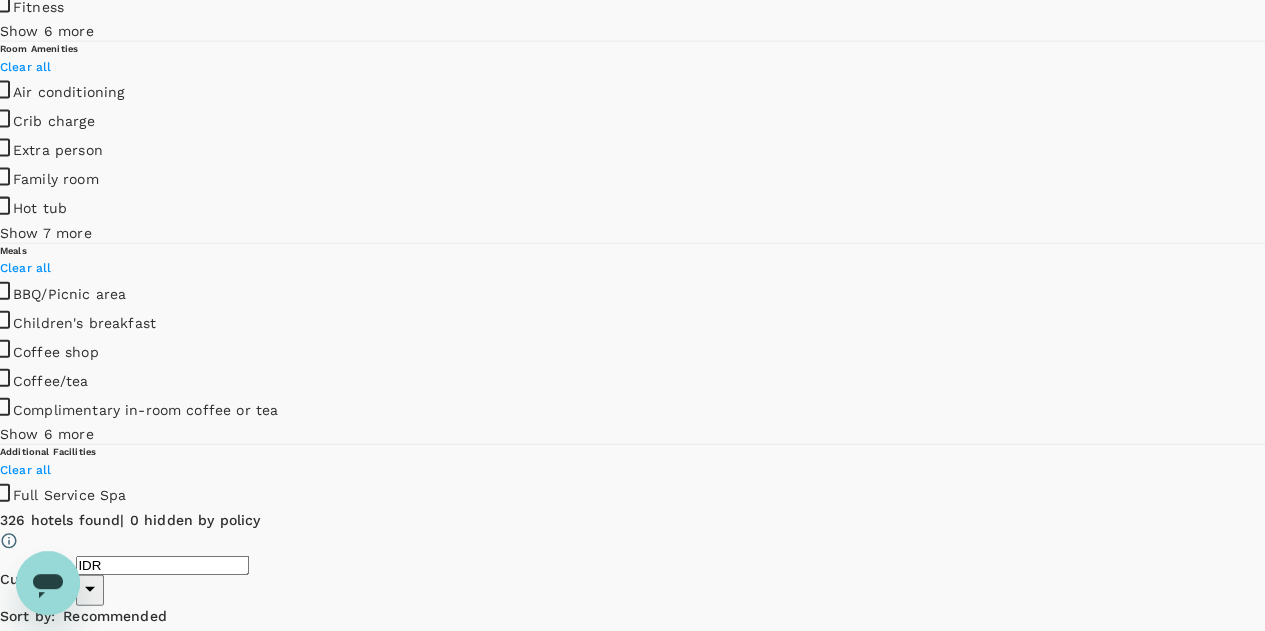 click on "0.8 KM  from search location" at bounding box center (130, 44770) 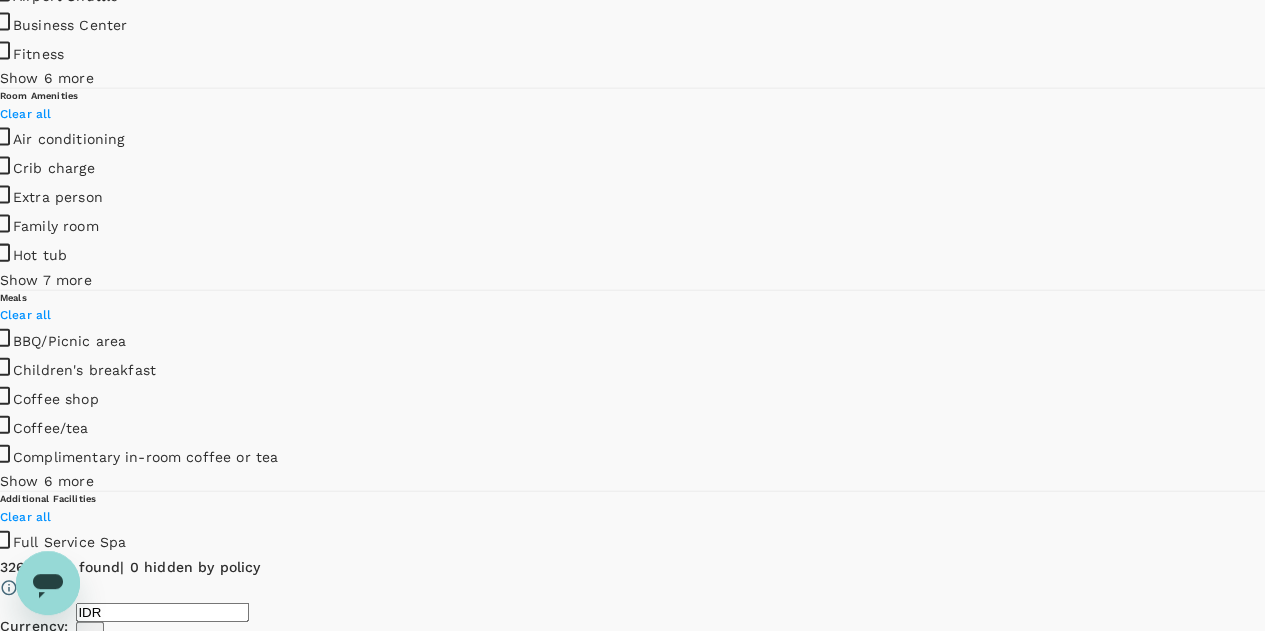scroll, scrollTop: 2125, scrollLeft: 0, axis: vertical 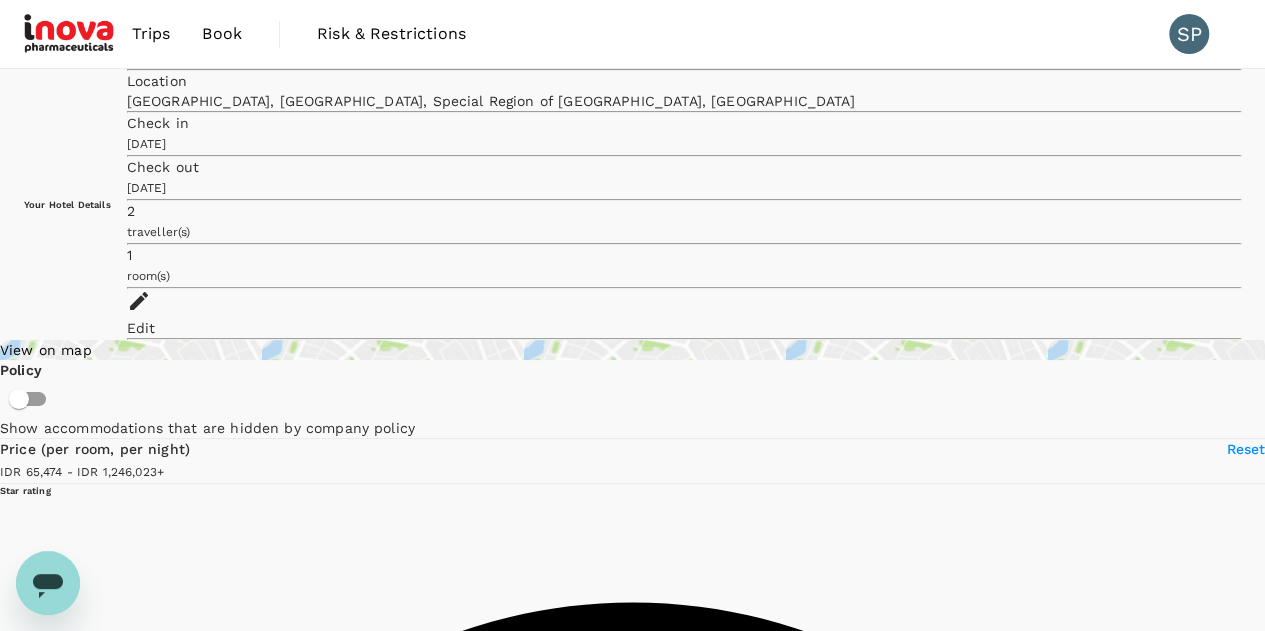 click on "View on map" at bounding box center [632, 350] 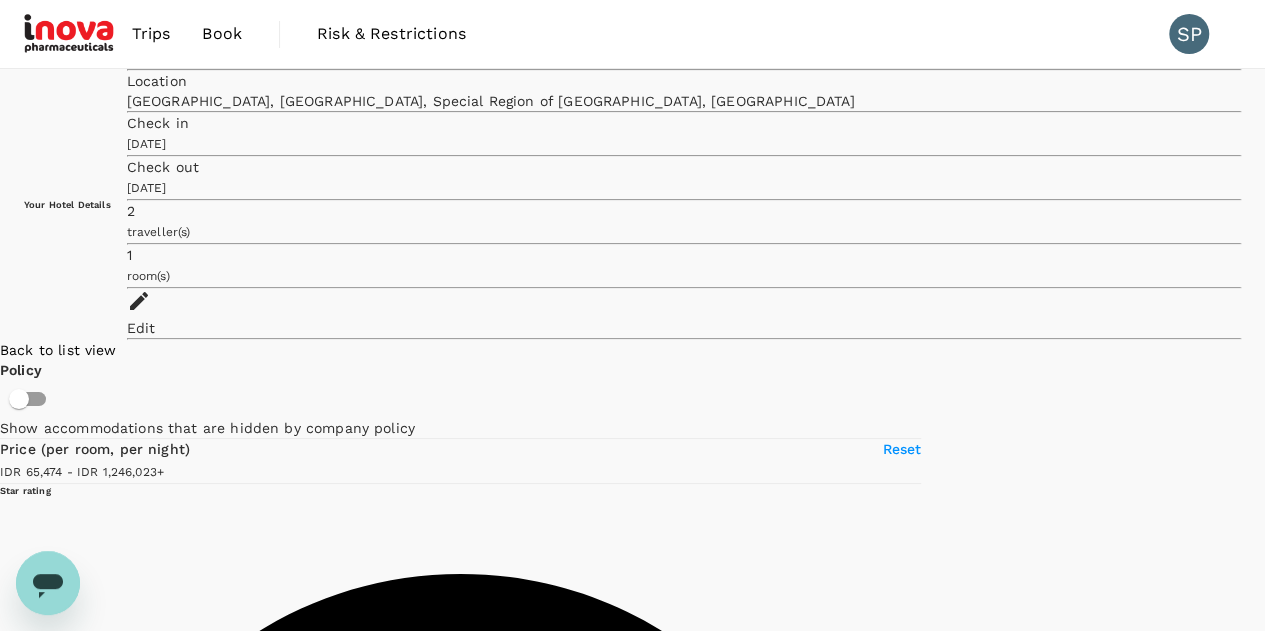 drag, startPoint x: 940, startPoint y: 425, endPoint x: 780, endPoint y: 326, distance: 188.15154 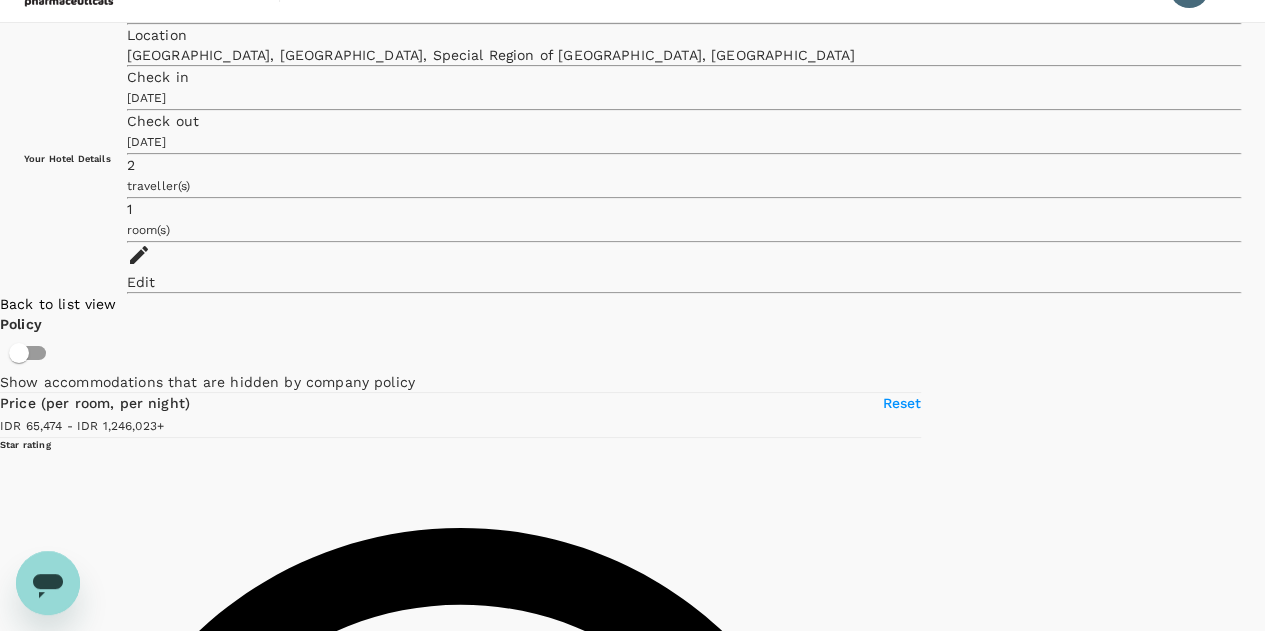 scroll, scrollTop: 47, scrollLeft: 0, axis: vertical 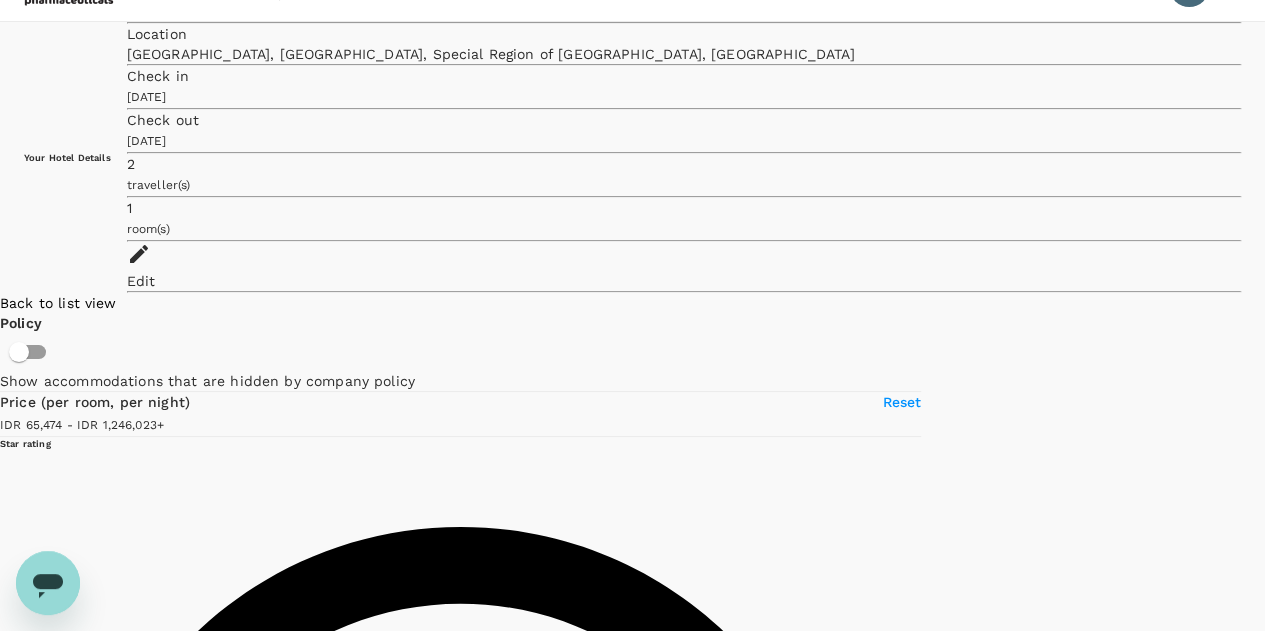 click 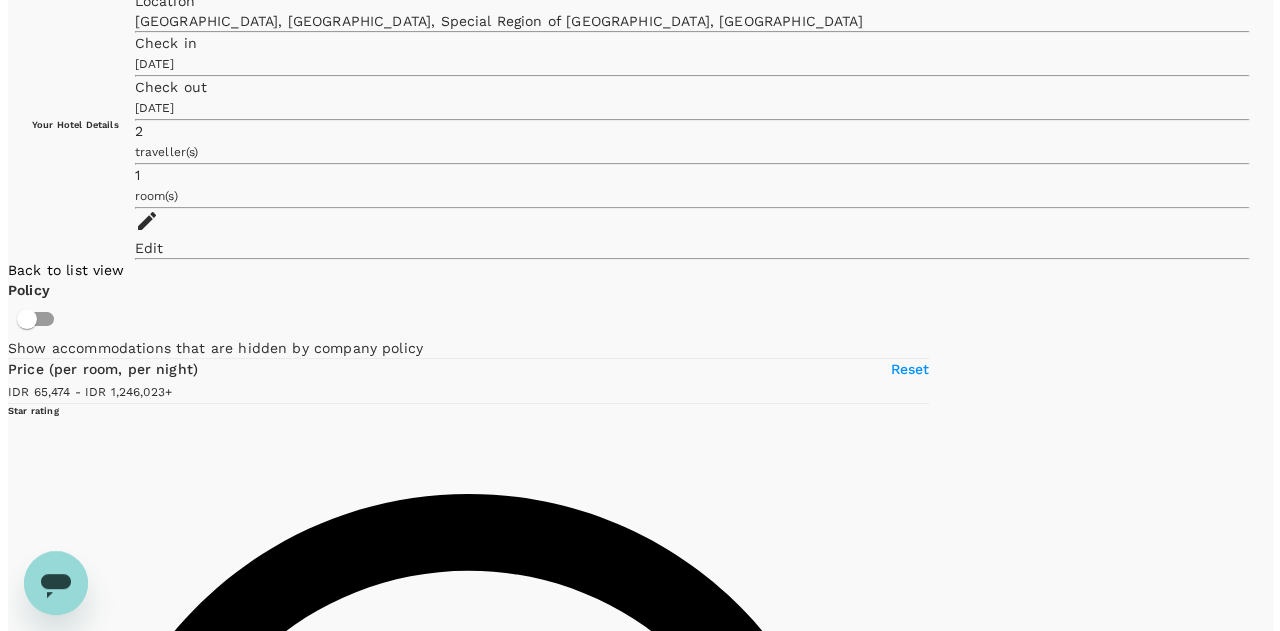 scroll, scrollTop: 2, scrollLeft: 0, axis: vertical 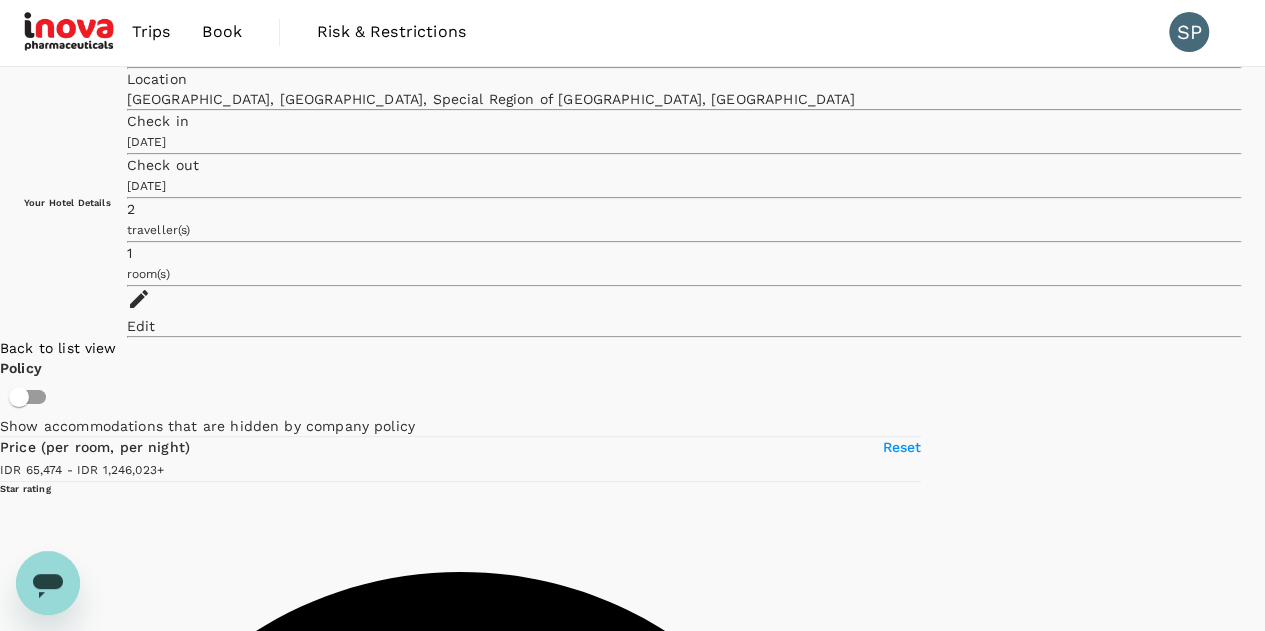 drag, startPoint x: 971, startPoint y: 411, endPoint x: 978, endPoint y: 327, distance: 84.29116 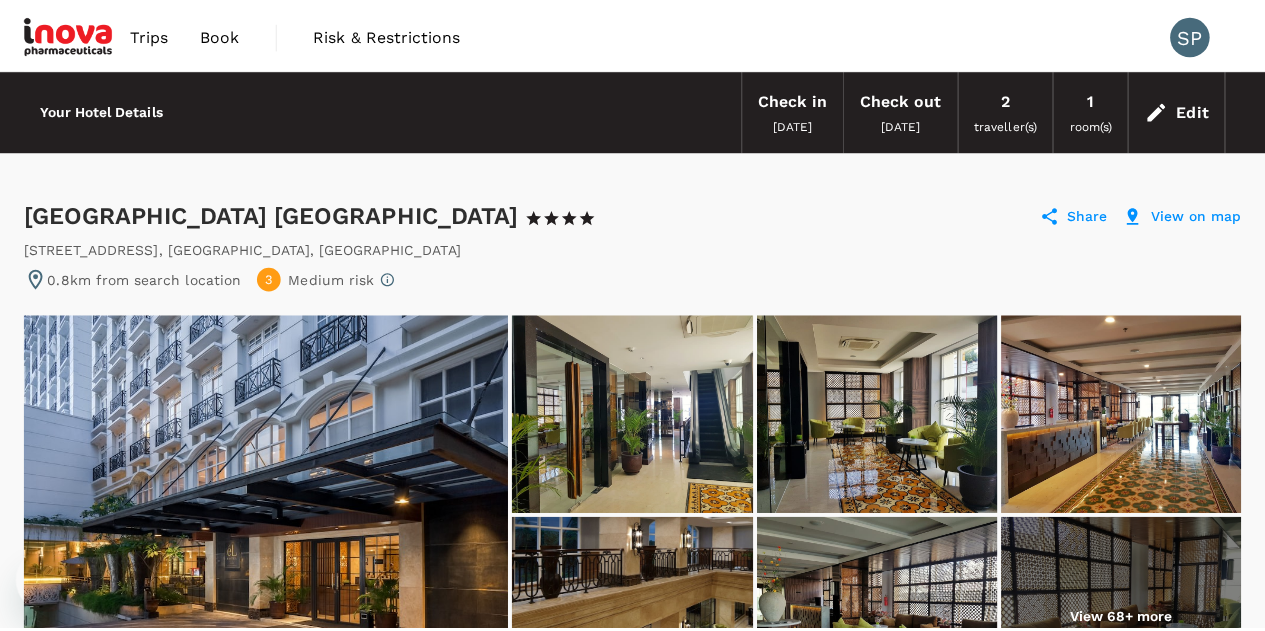 scroll, scrollTop: 0, scrollLeft: 0, axis: both 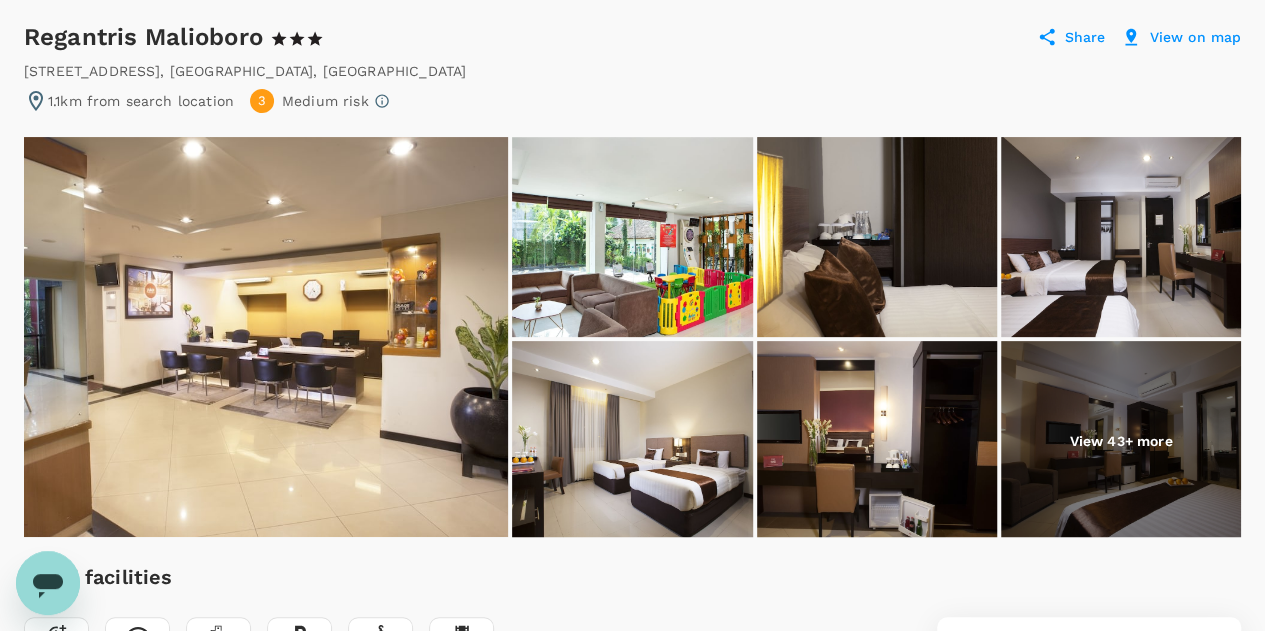 click at bounding box center [1121, 237] 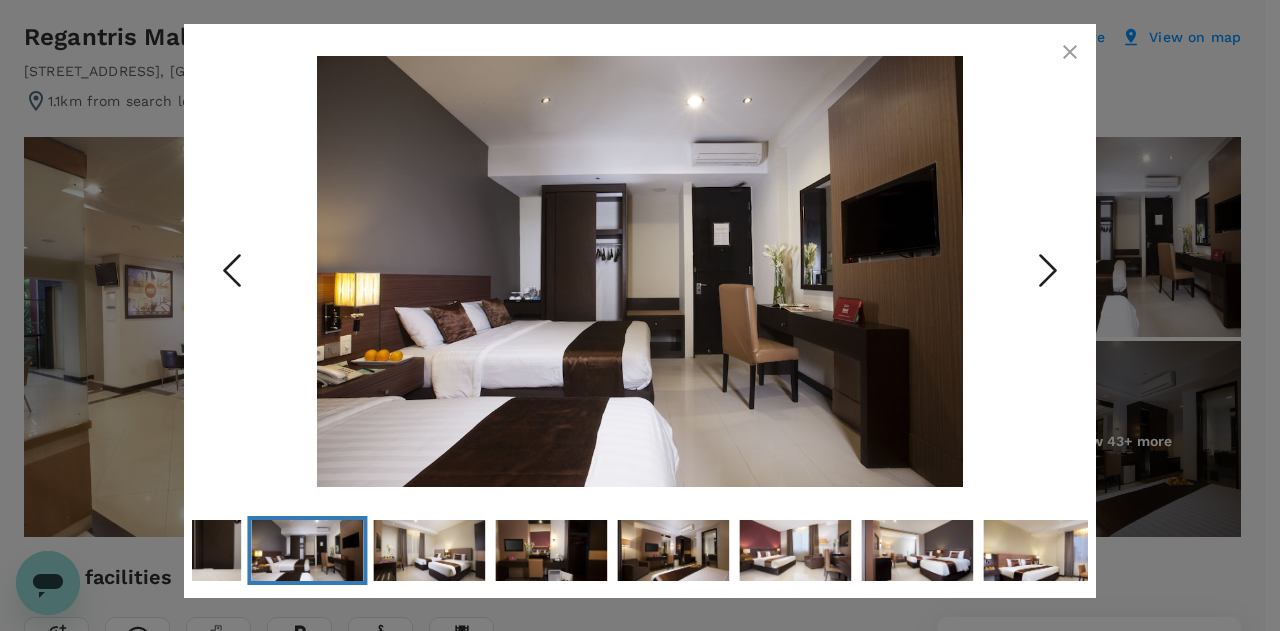 click at bounding box center [640, 315] 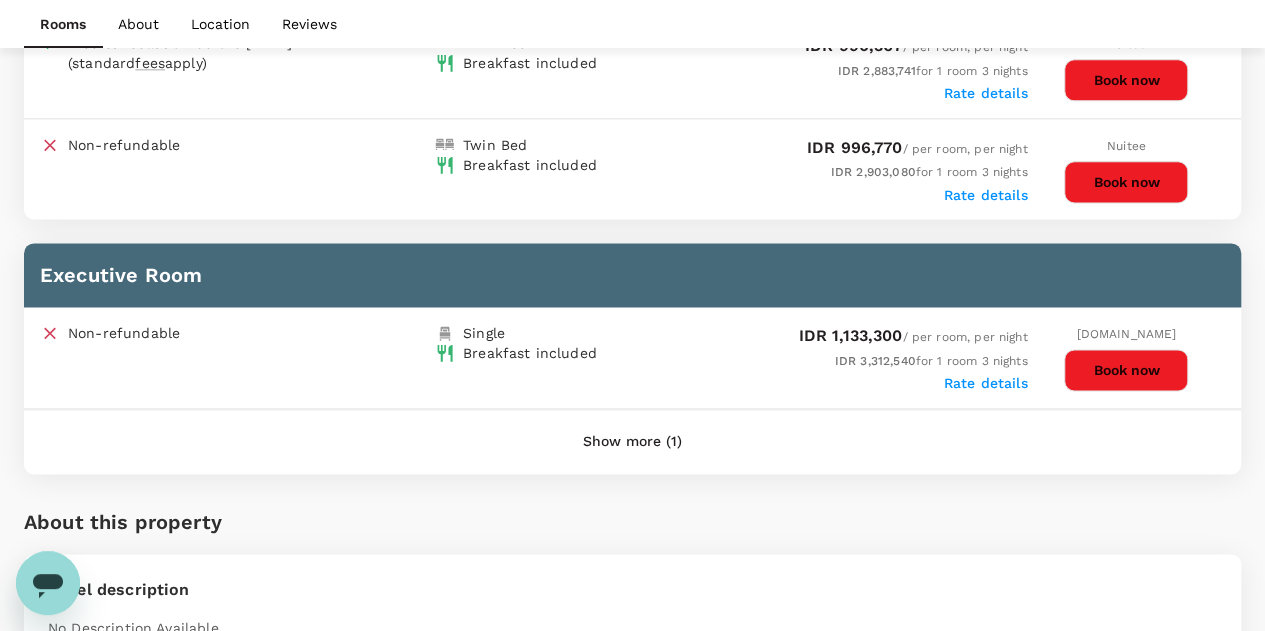scroll, scrollTop: 1244, scrollLeft: 0, axis: vertical 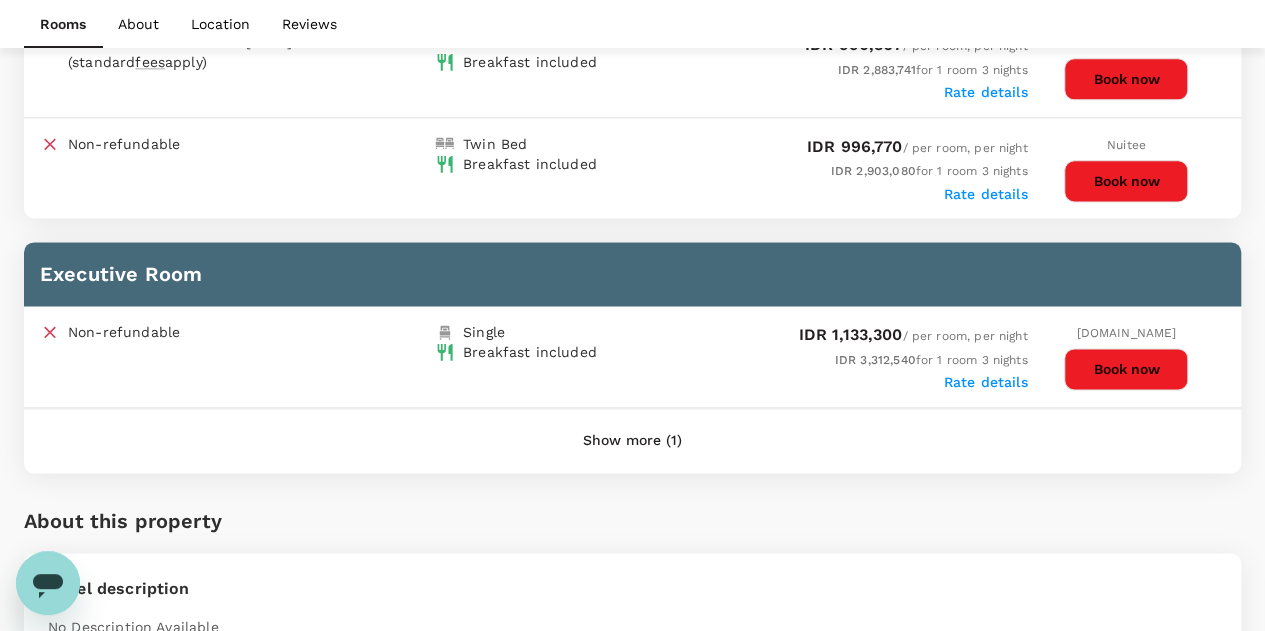 click on "Show more (1)" at bounding box center [632, 441] 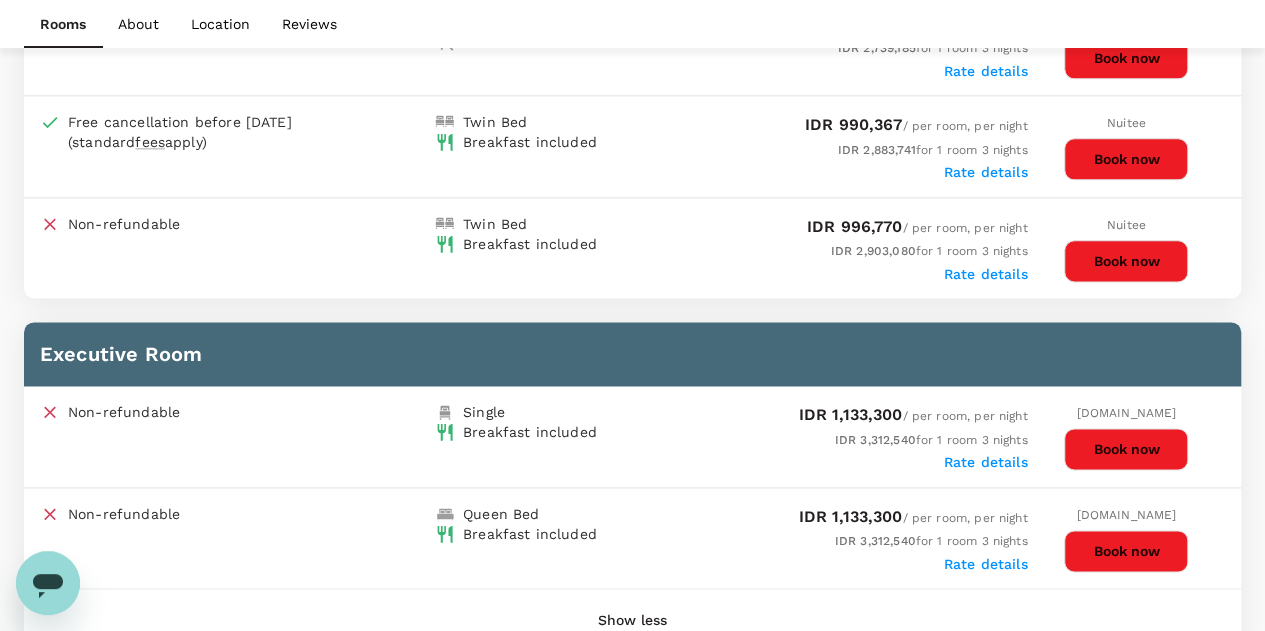 scroll, scrollTop: 1165, scrollLeft: 0, axis: vertical 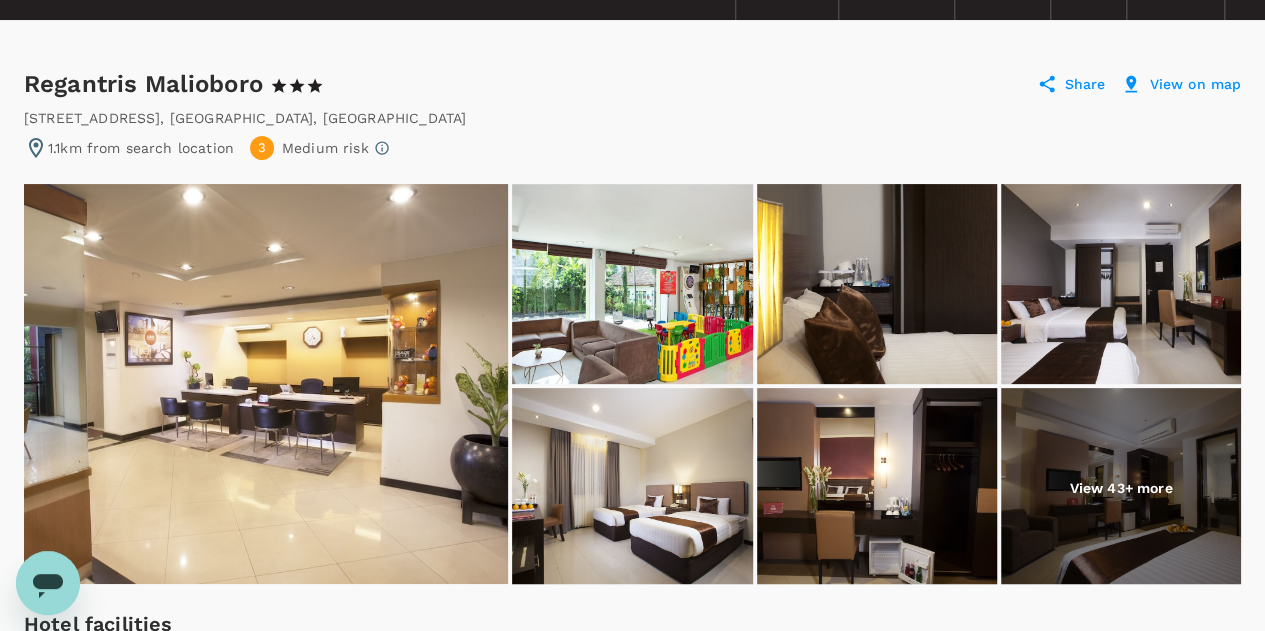click at bounding box center [1121, 488] 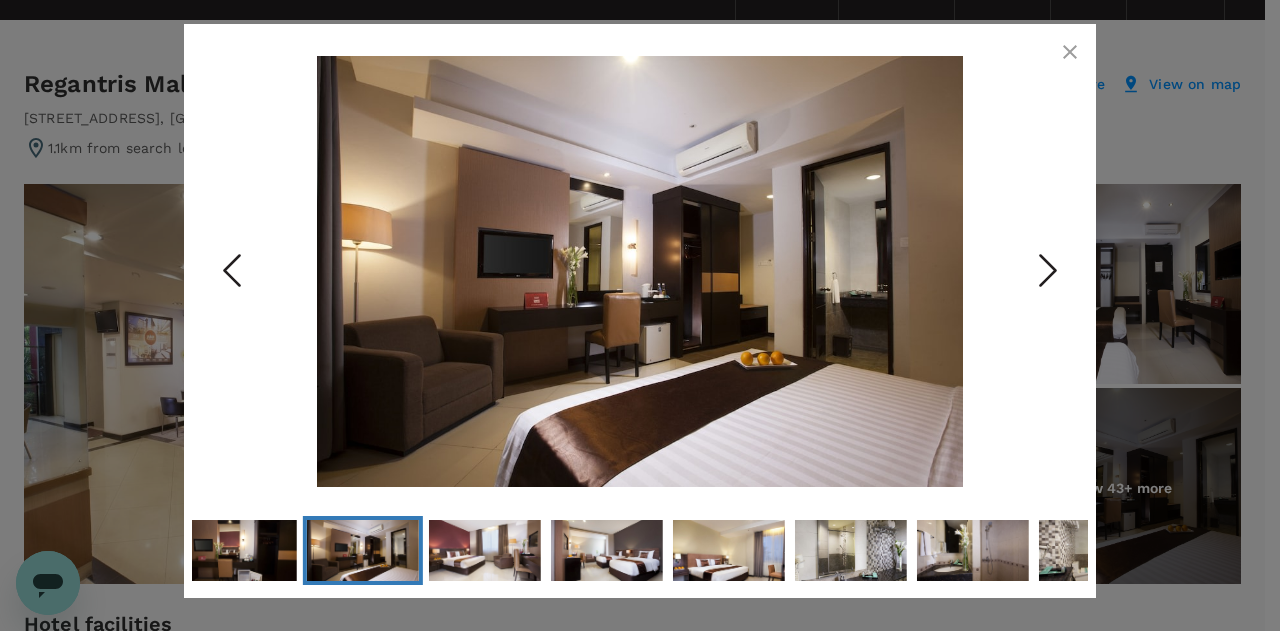 click 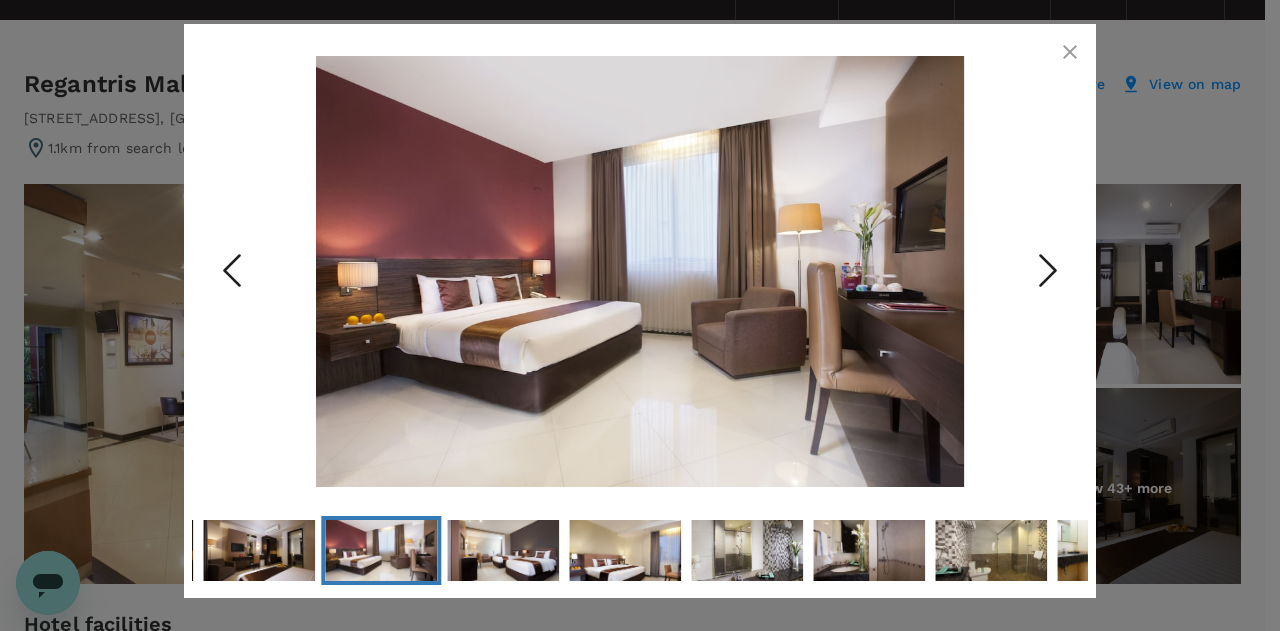 click 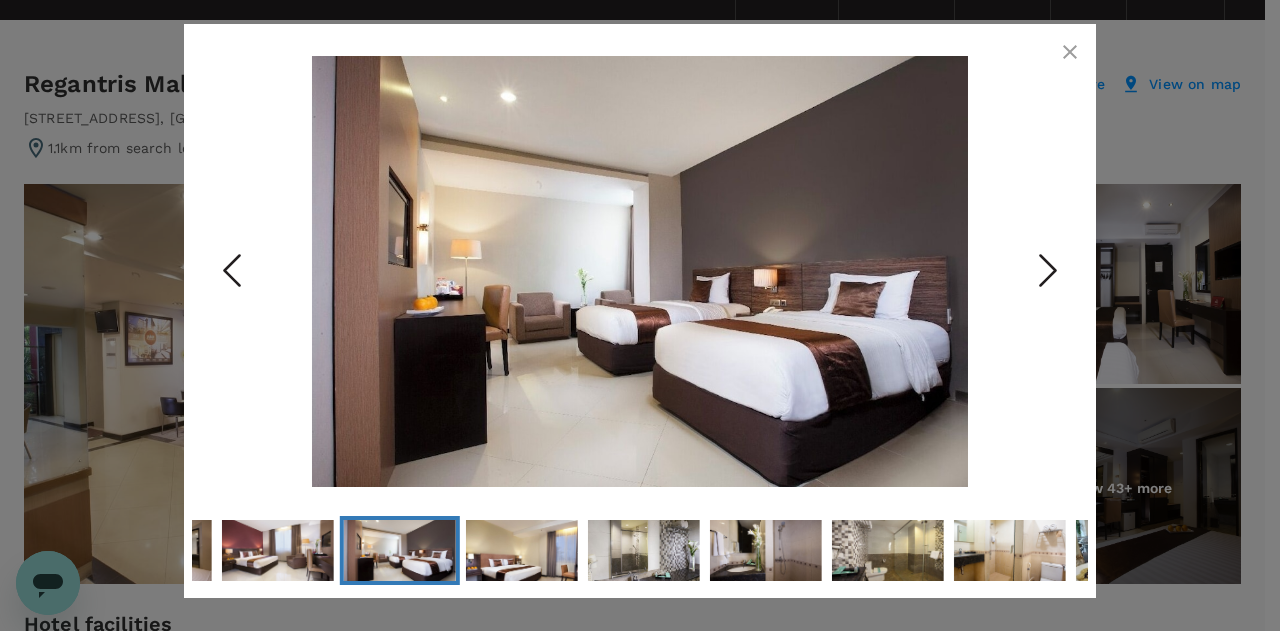 click 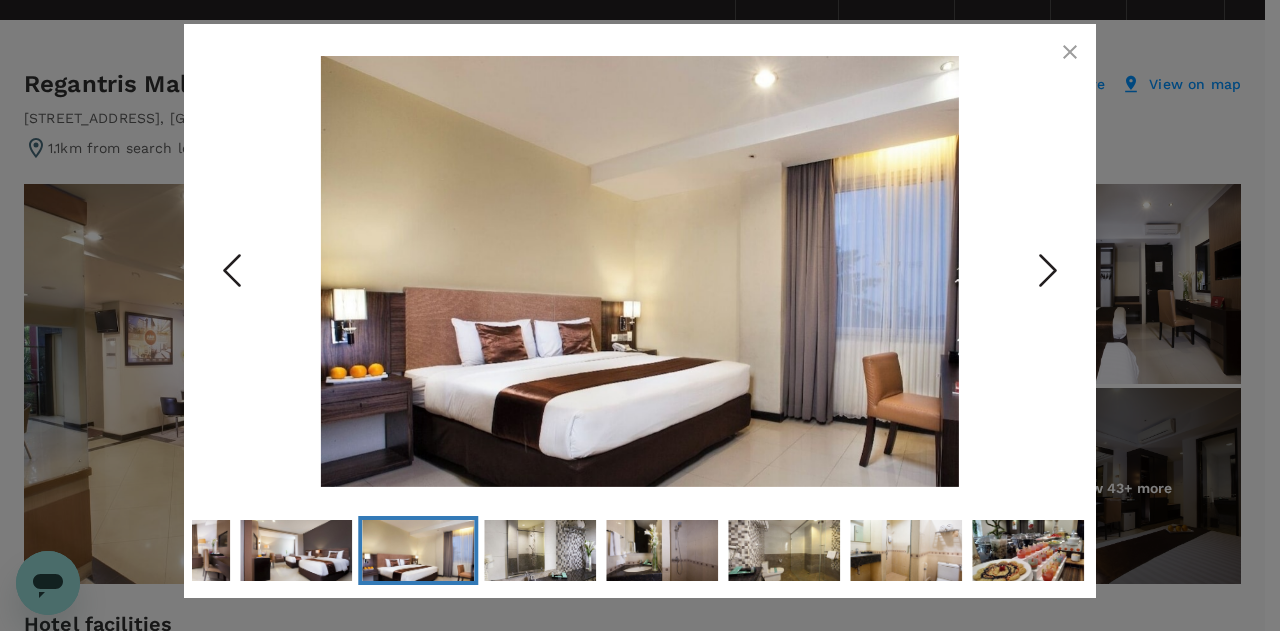 click 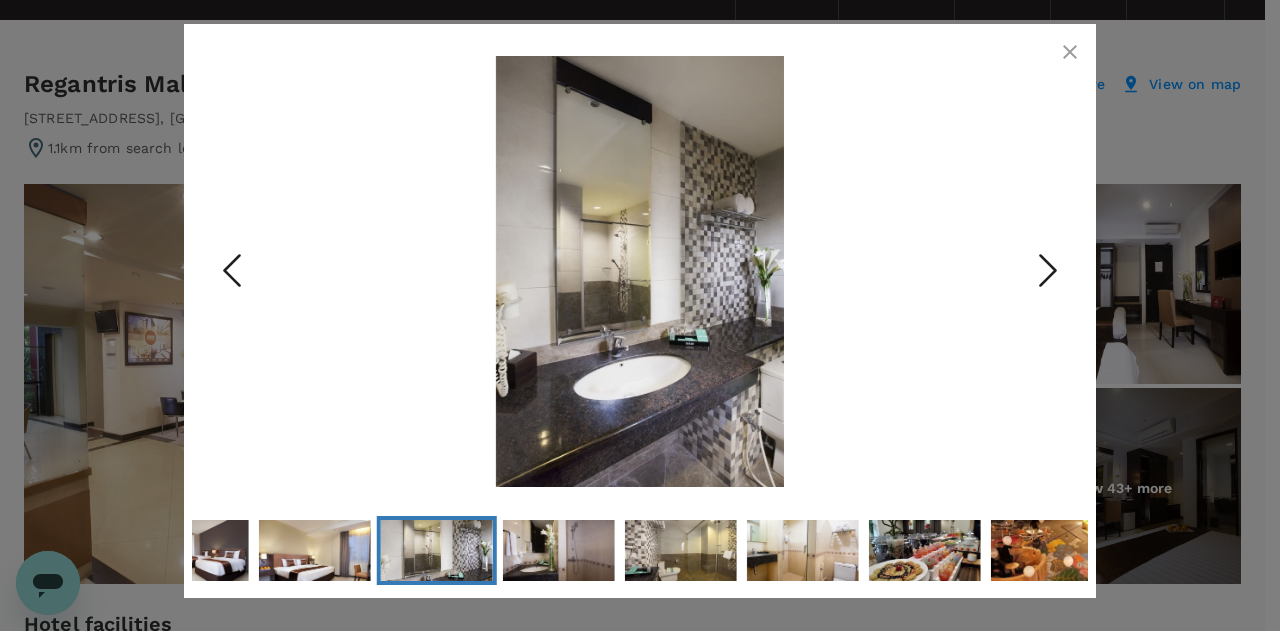 click 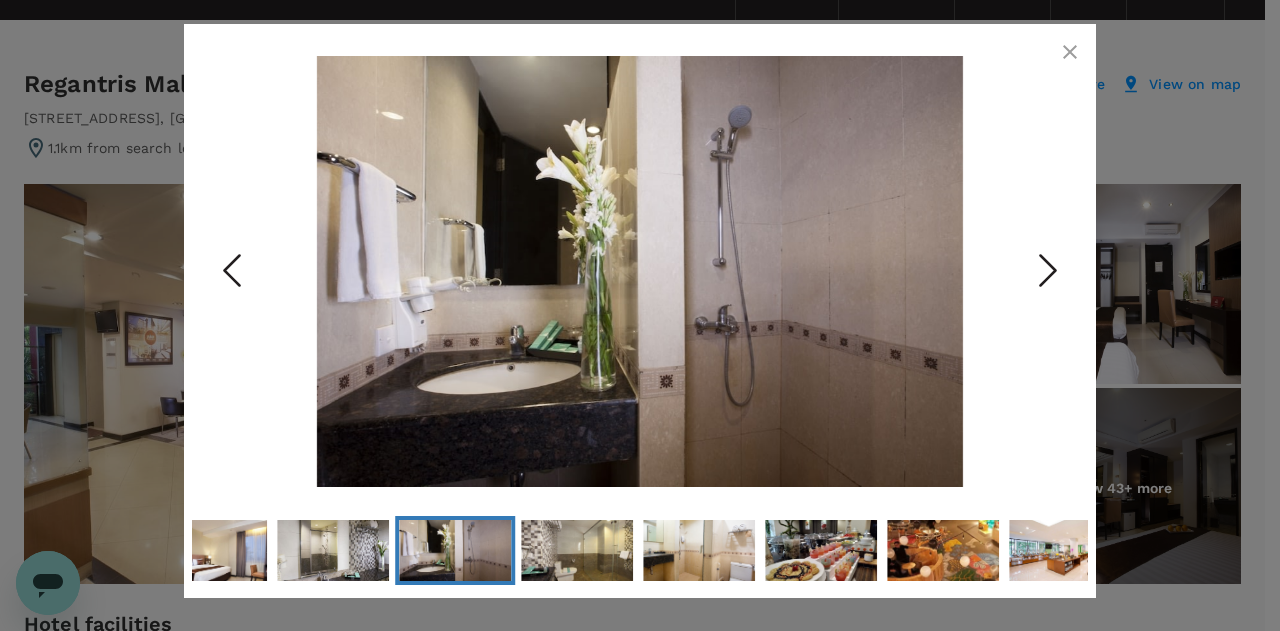 click 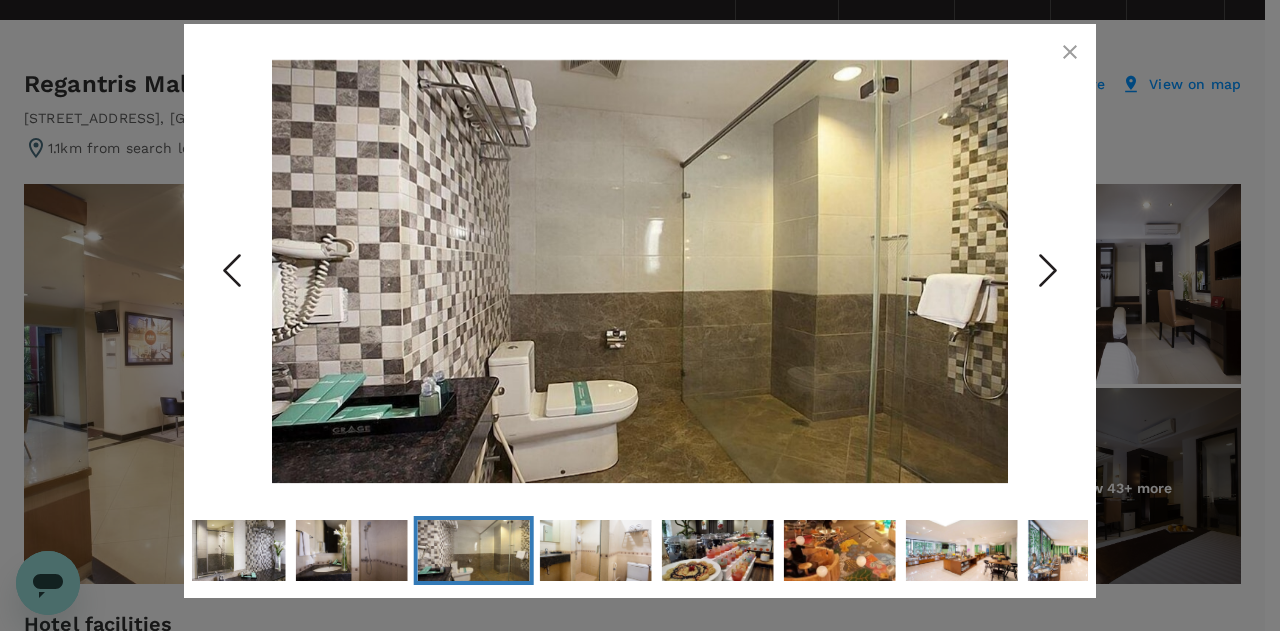 click 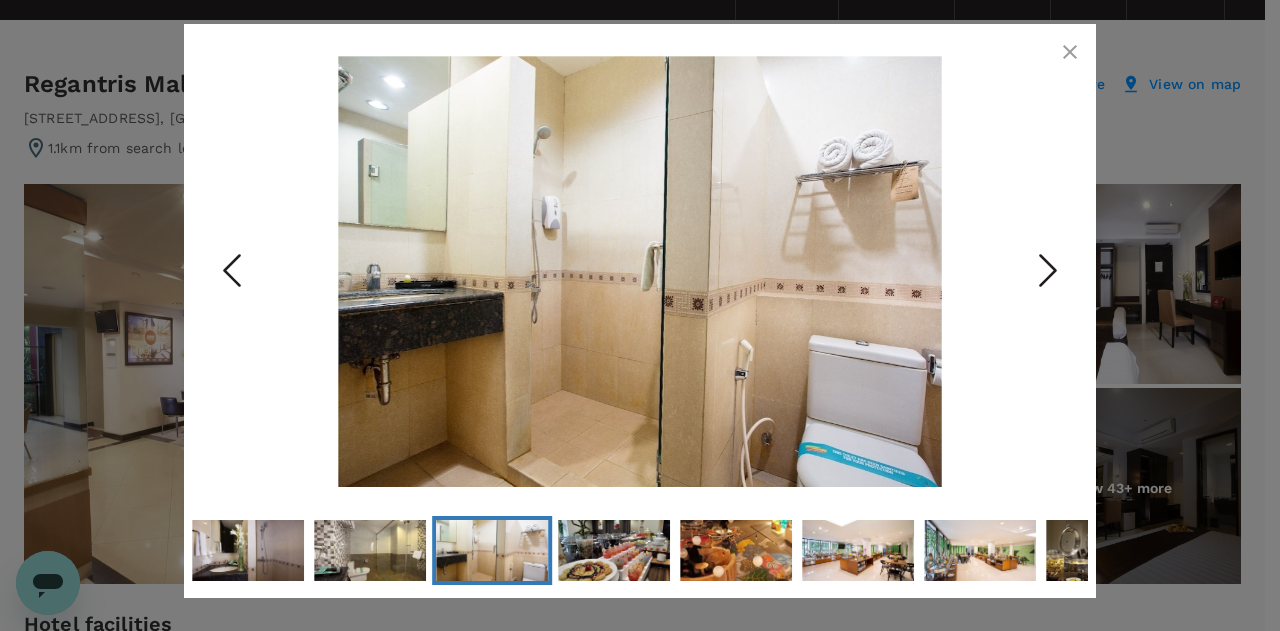 click 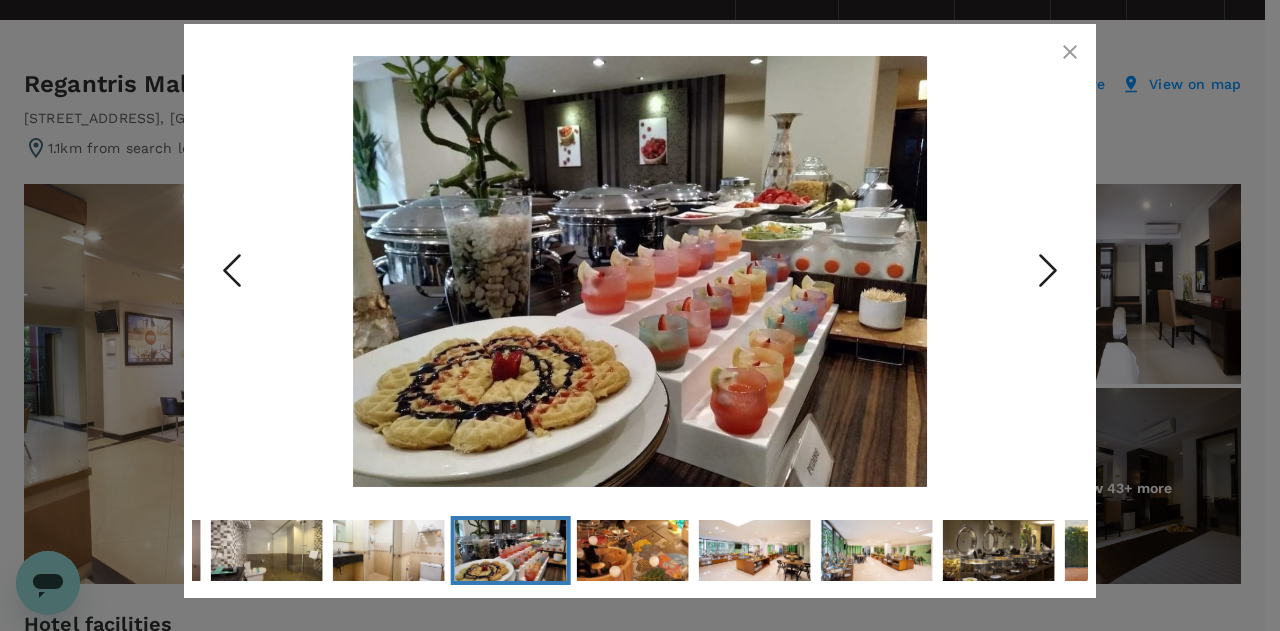 click 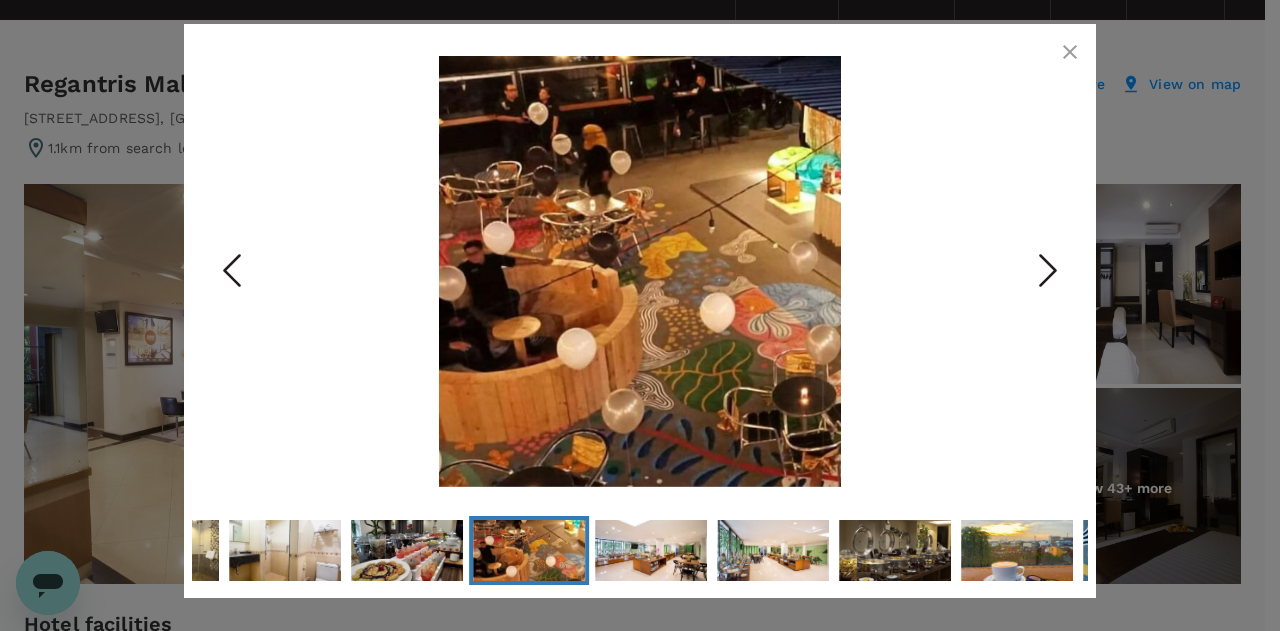 click 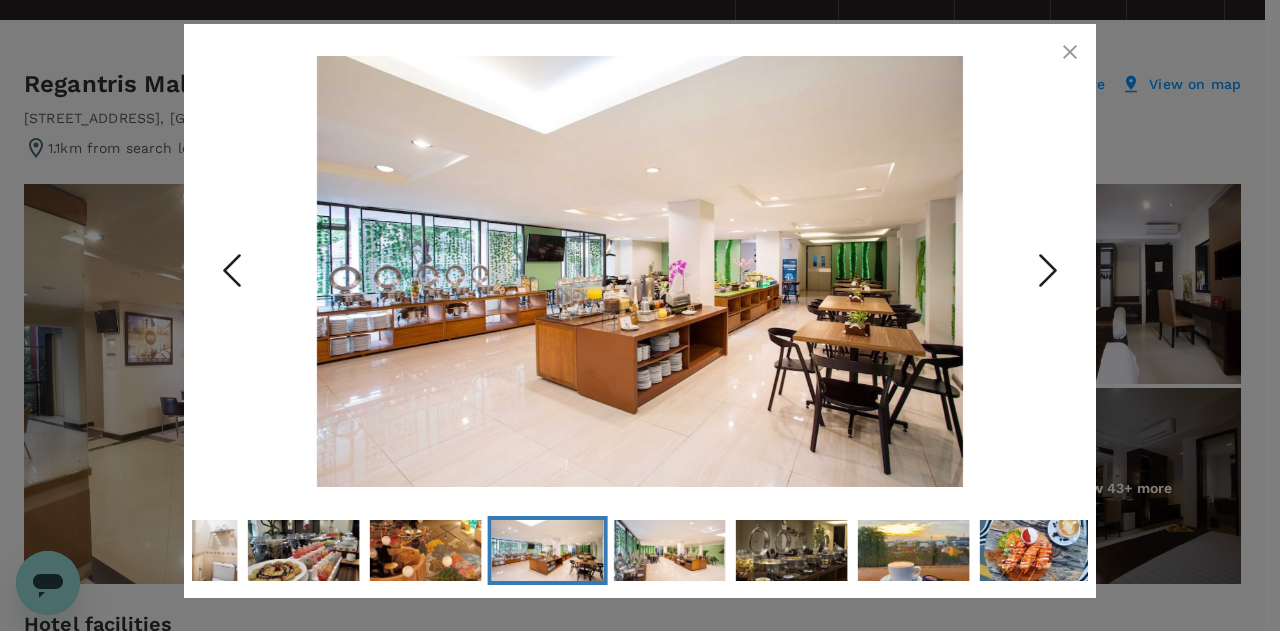 click 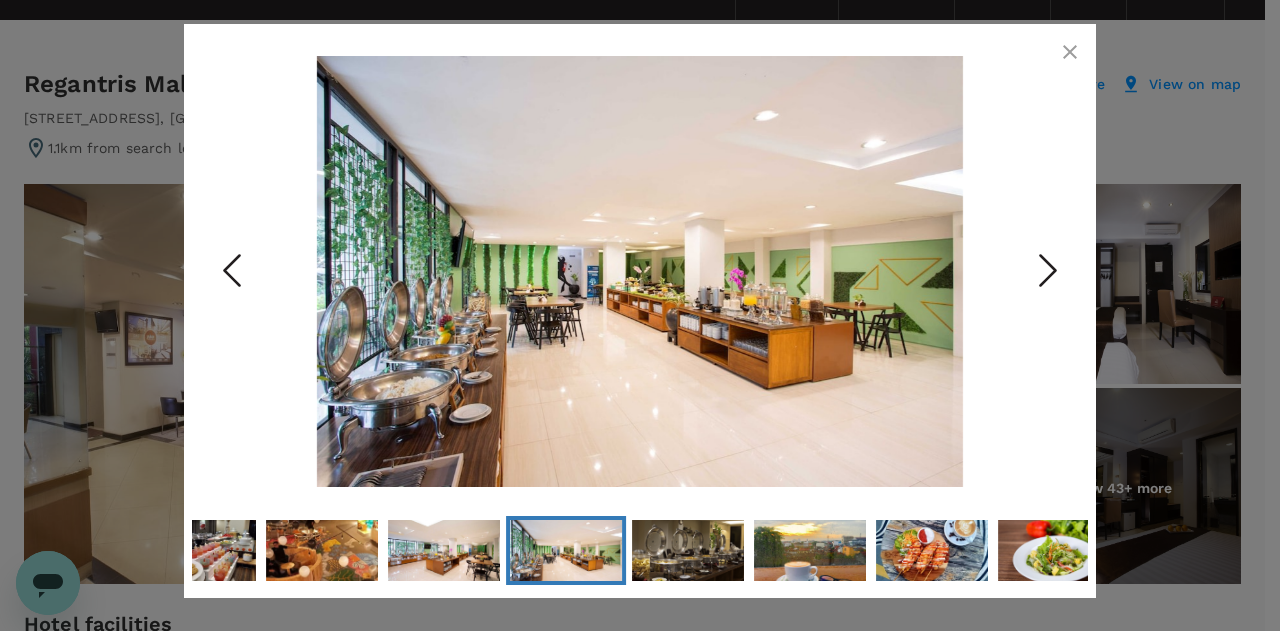 click 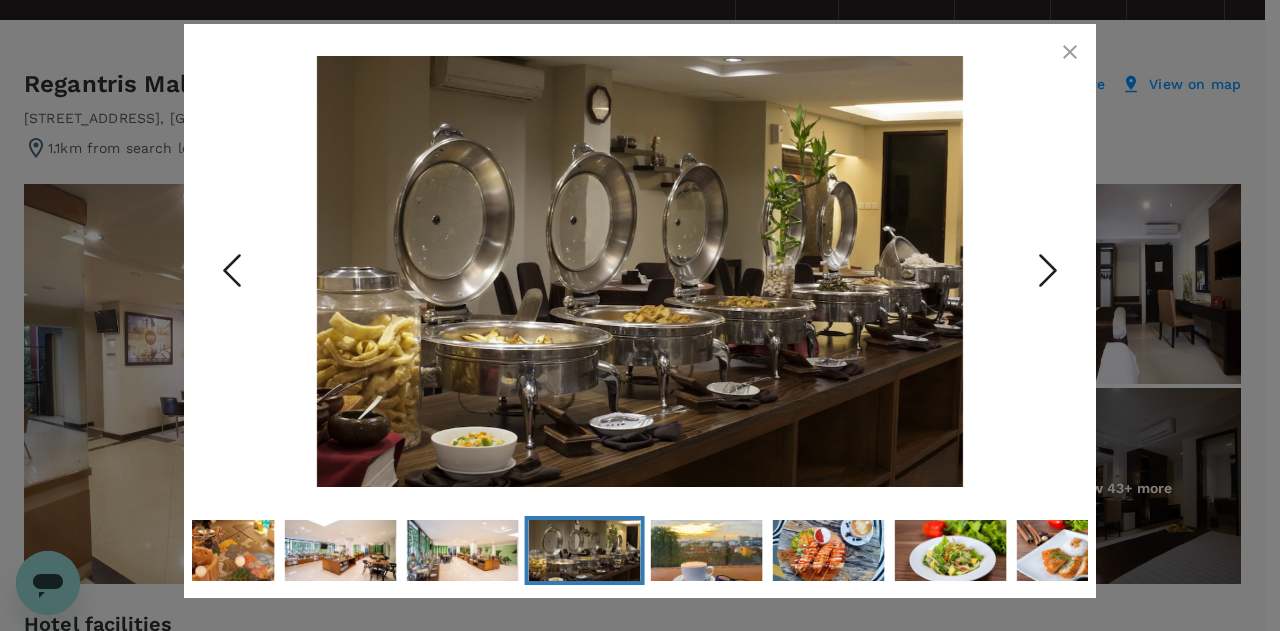 click 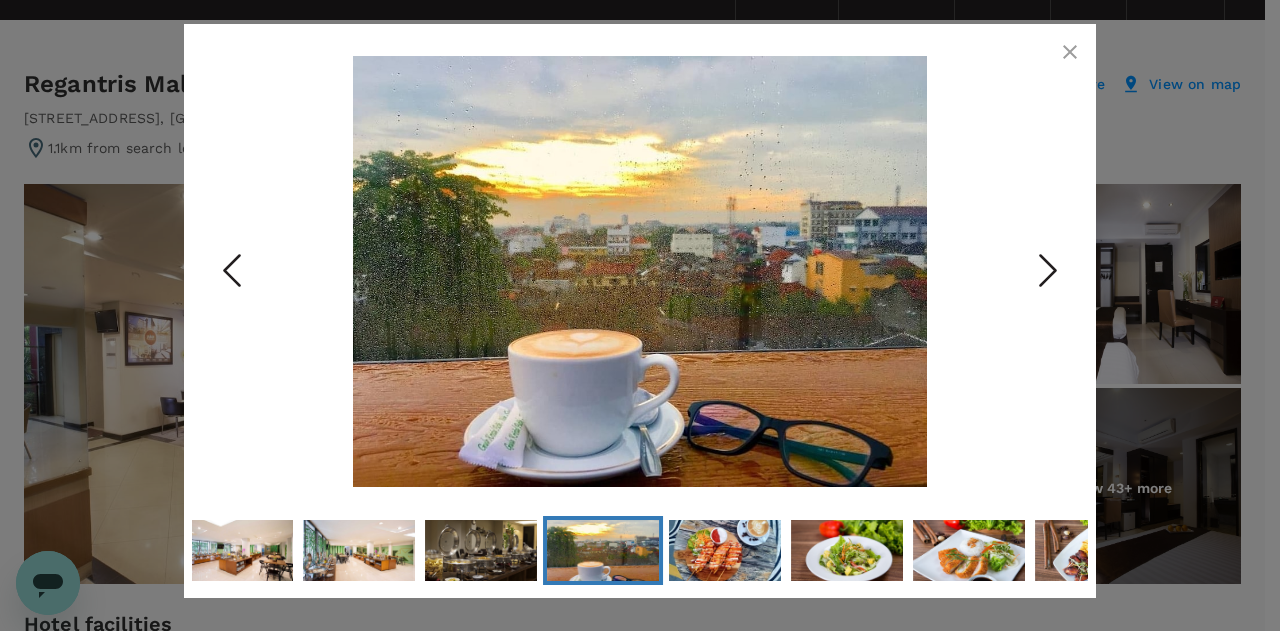 click 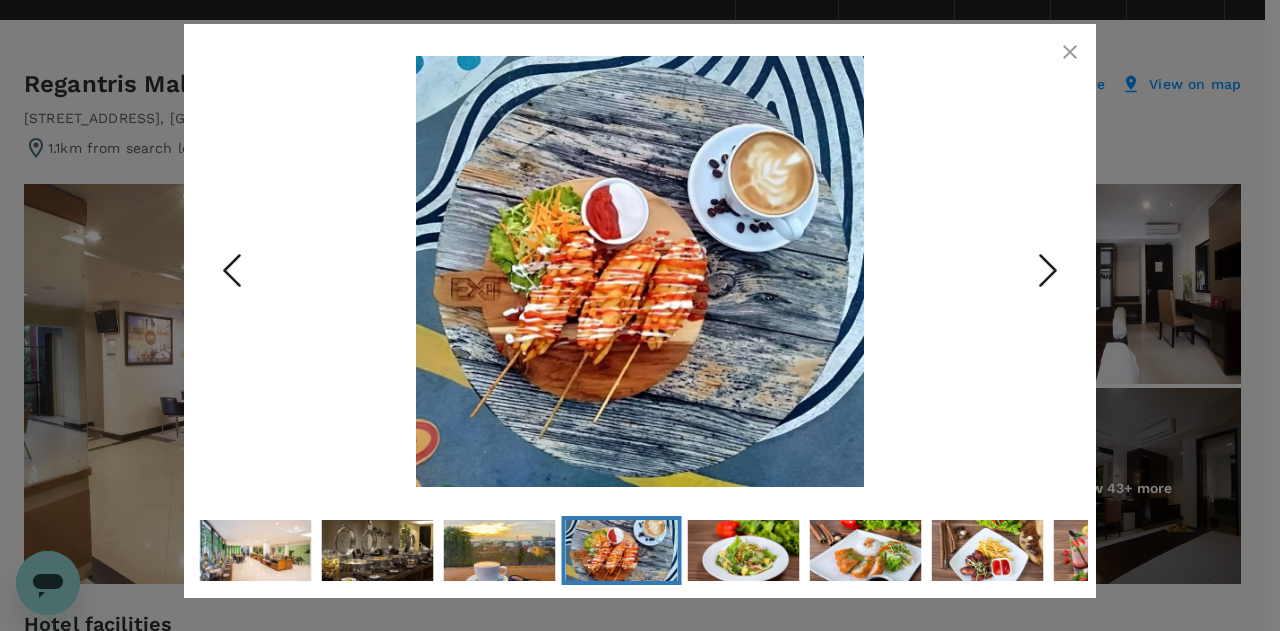 click 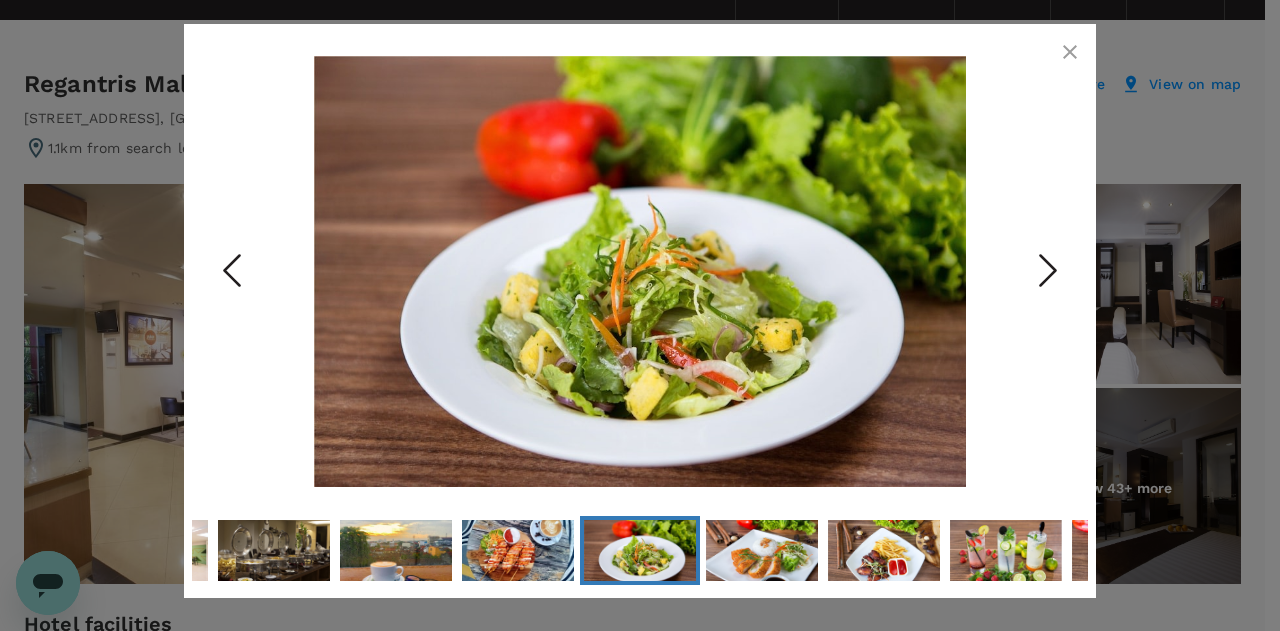click 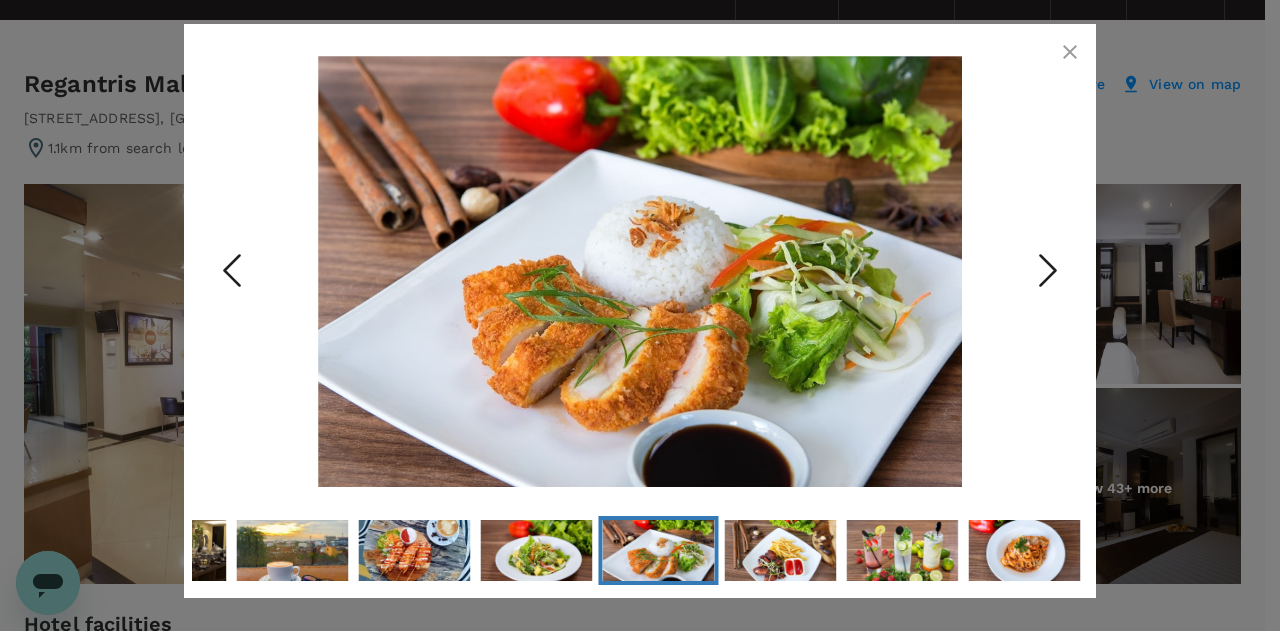 click 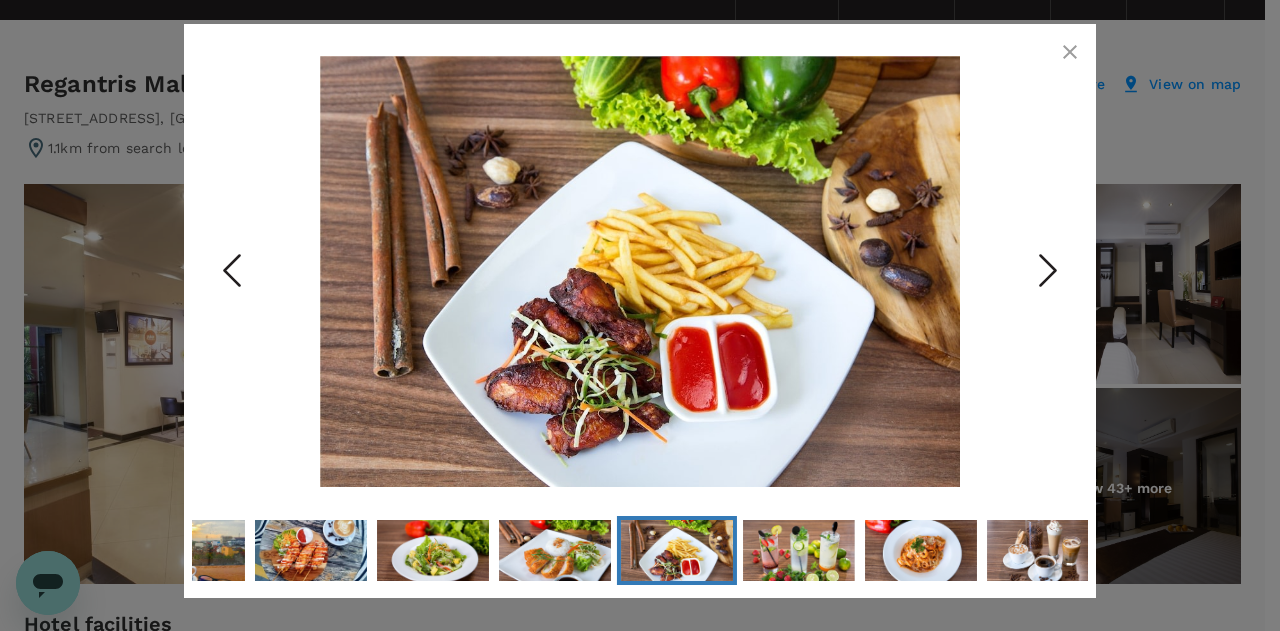 click 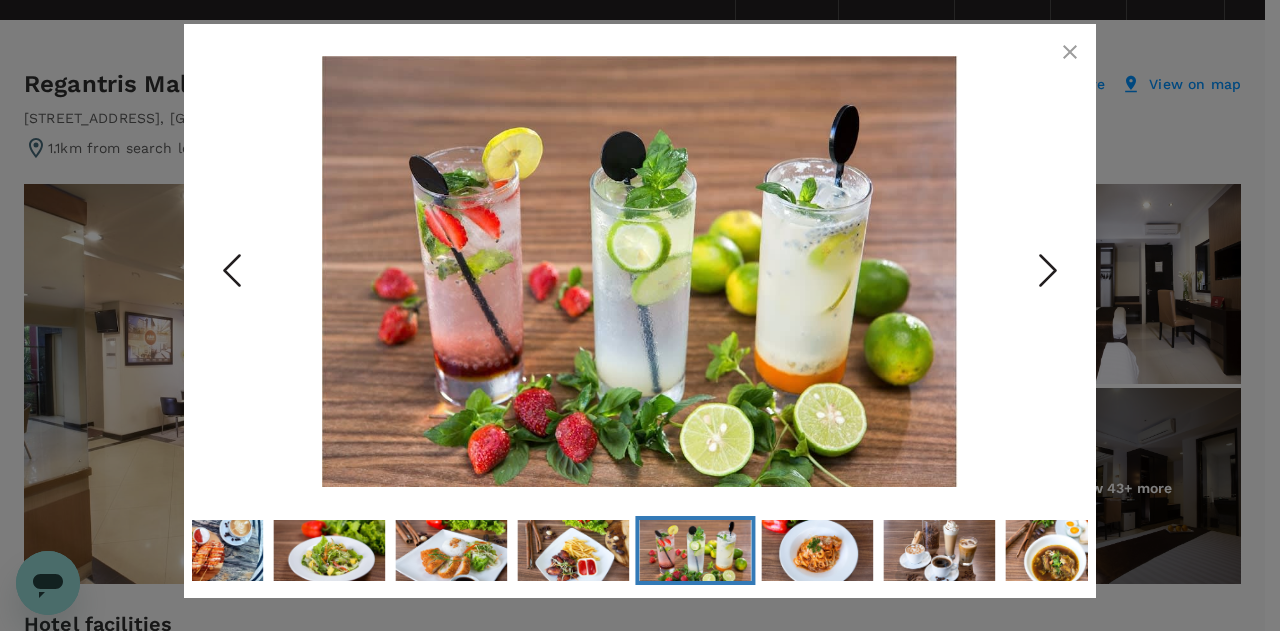 click 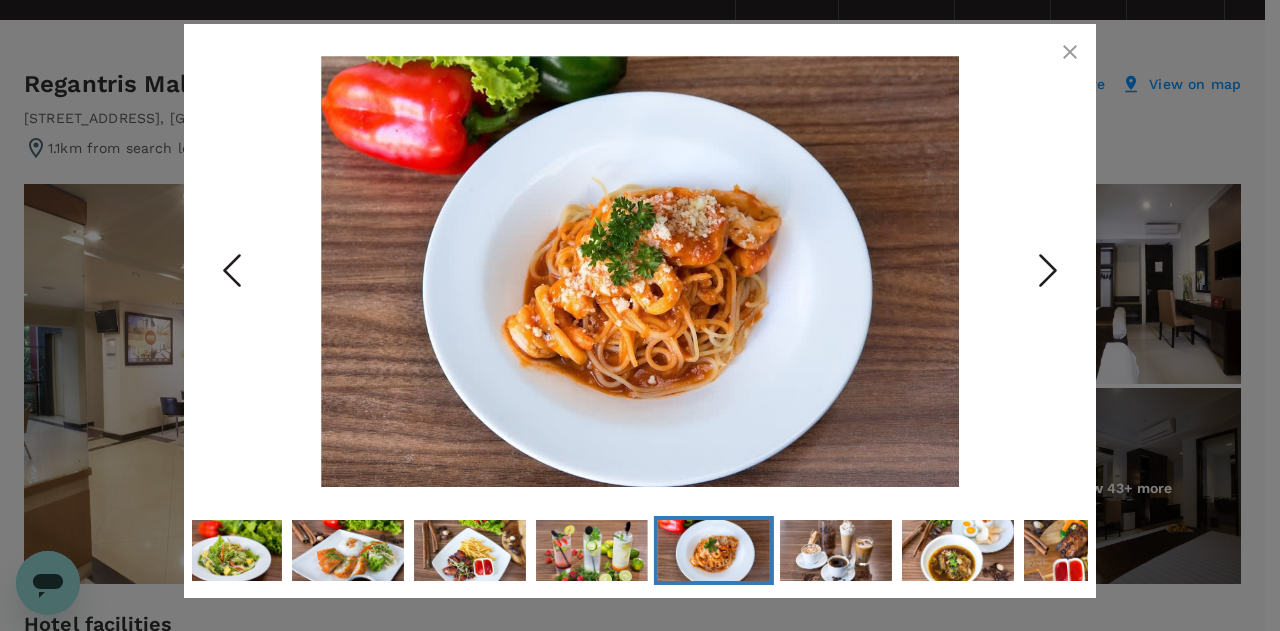 click 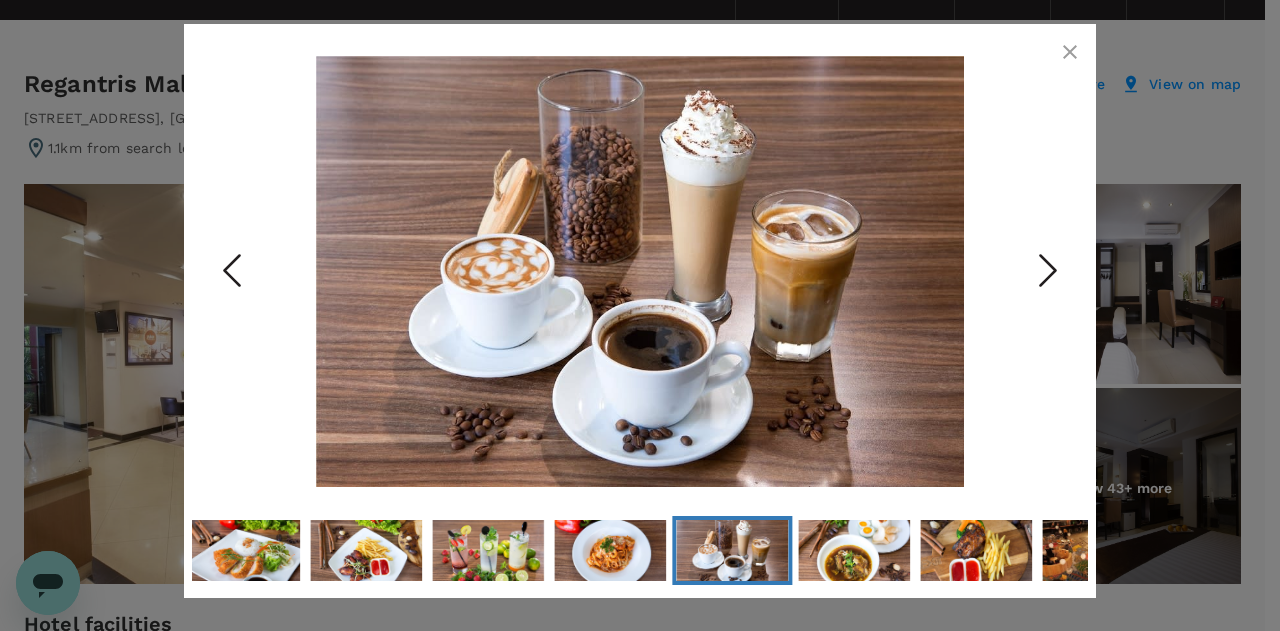 click 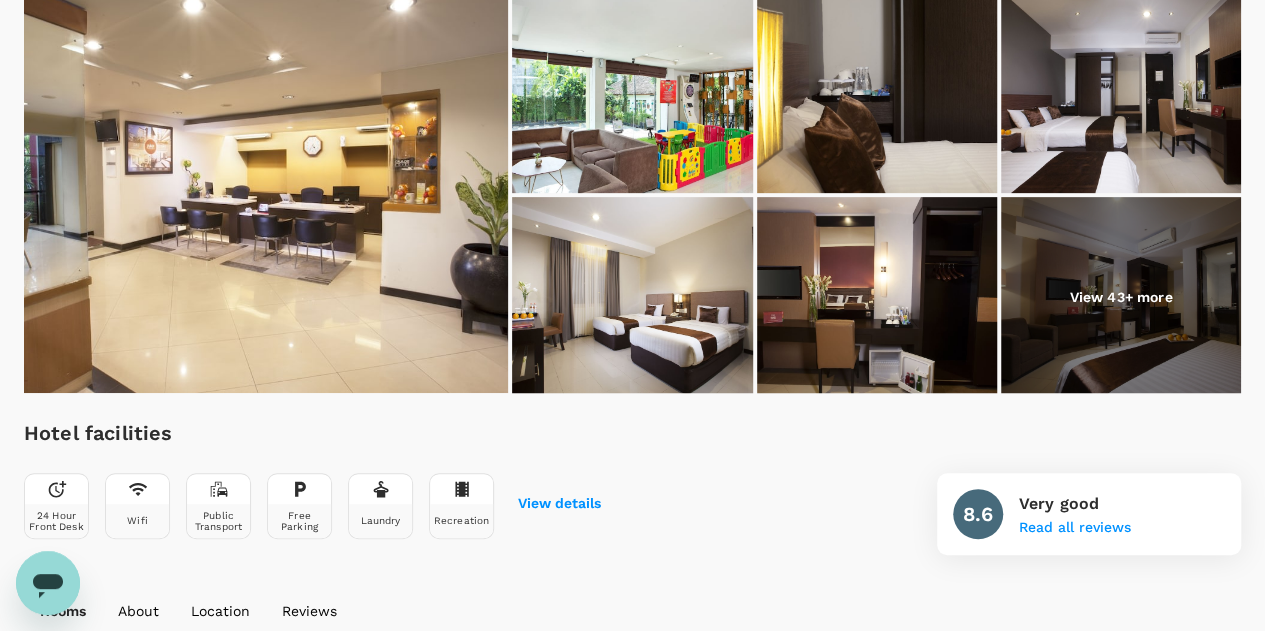 scroll, scrollTop: 323, scrollLeft: 0, axis: vertical 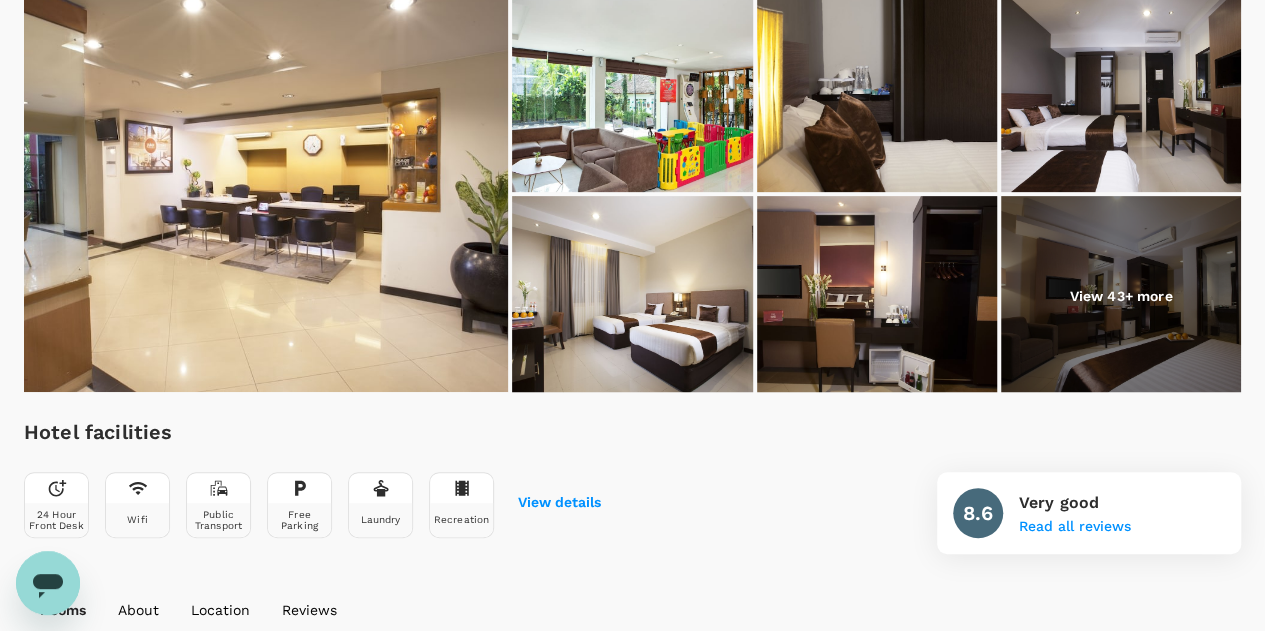 click at bounding box center [632, 296] 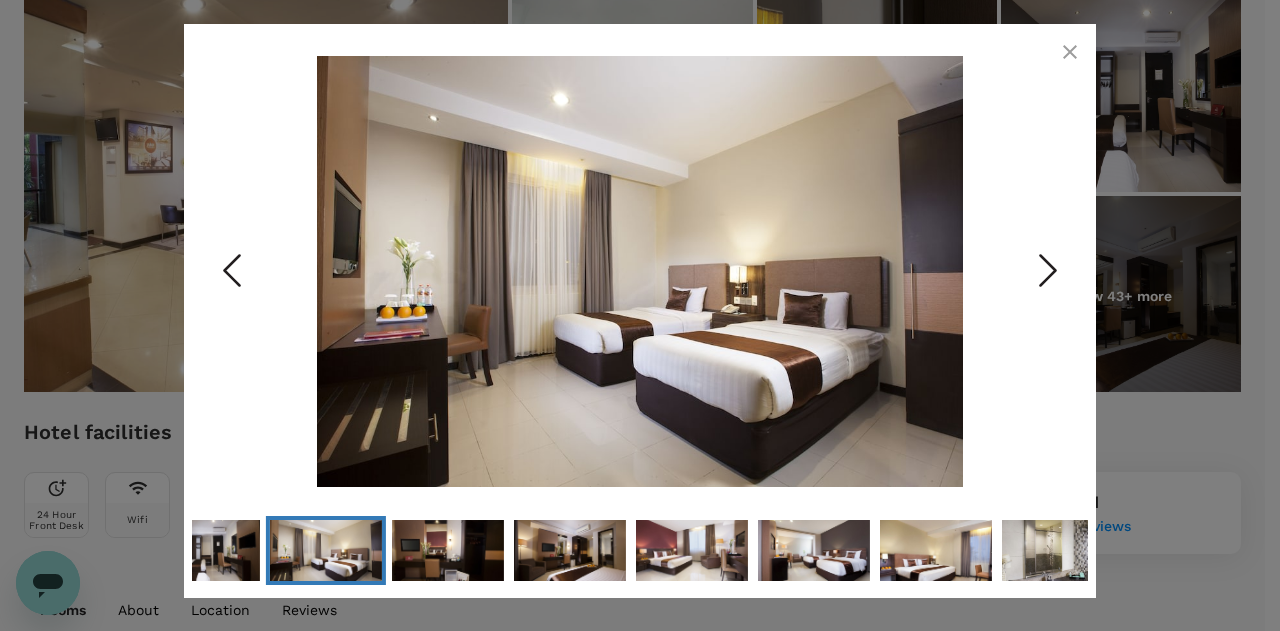 click 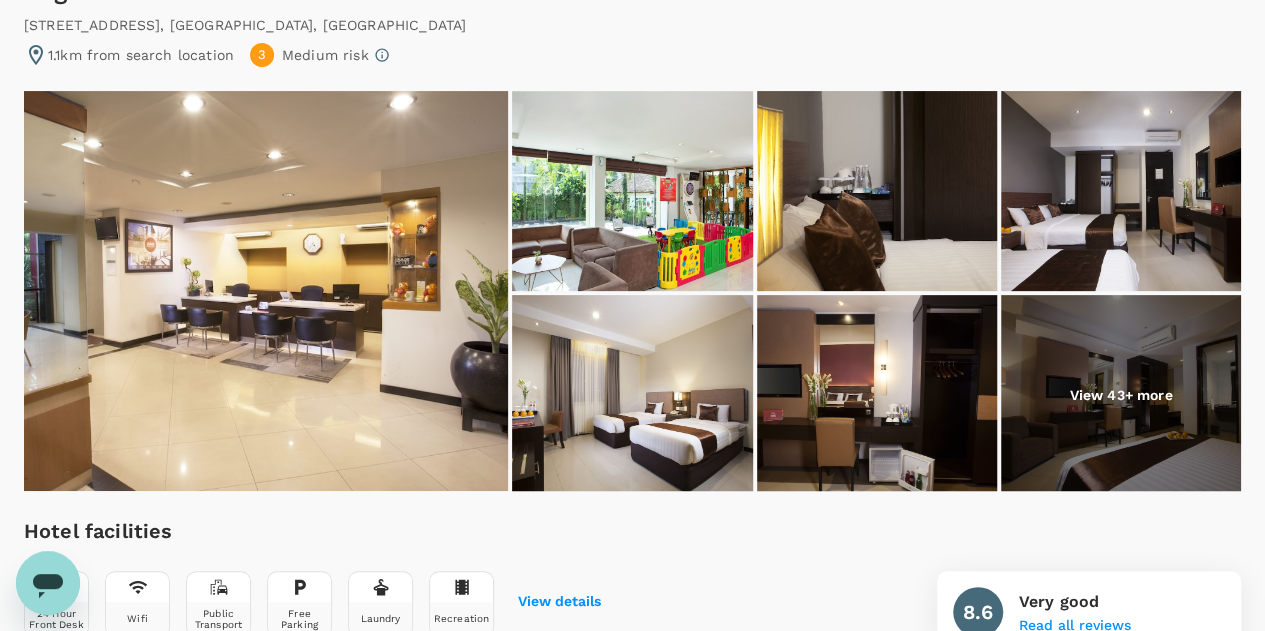 scroll, scrollTop: 0, scrollLeft: 0, axis: both 